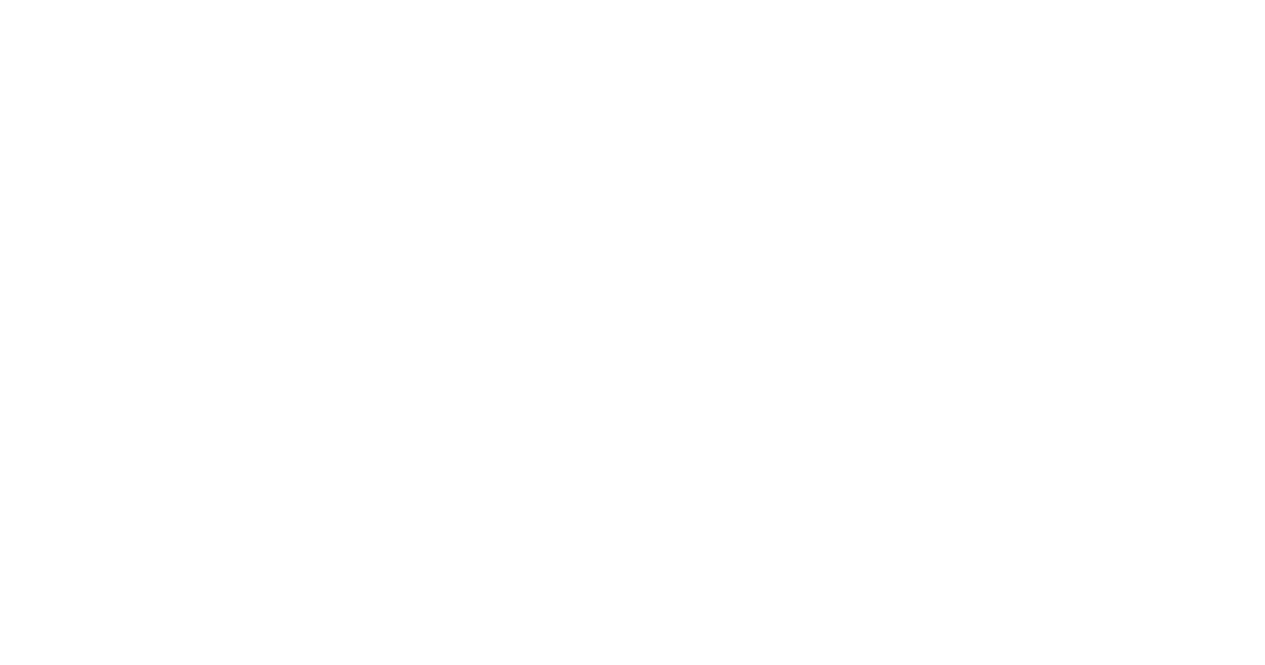 scroll, scrollTop: 0, scrollLeft: 0, axis: both 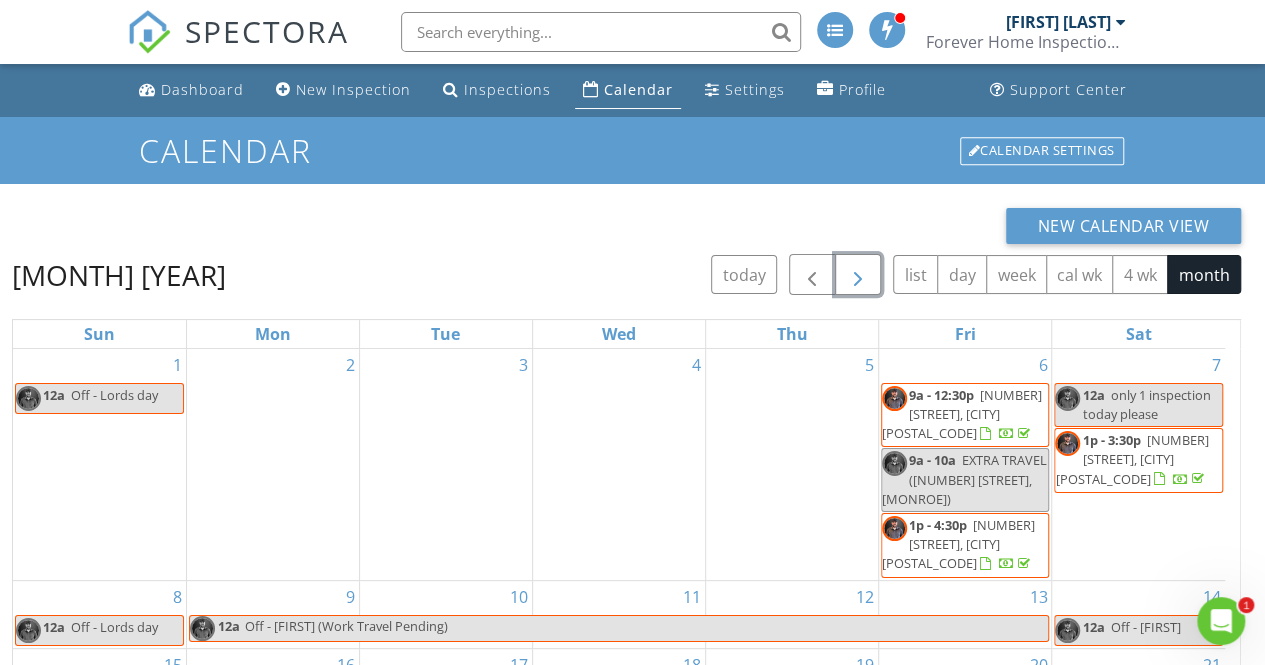 click at bounding box center [858, 275] 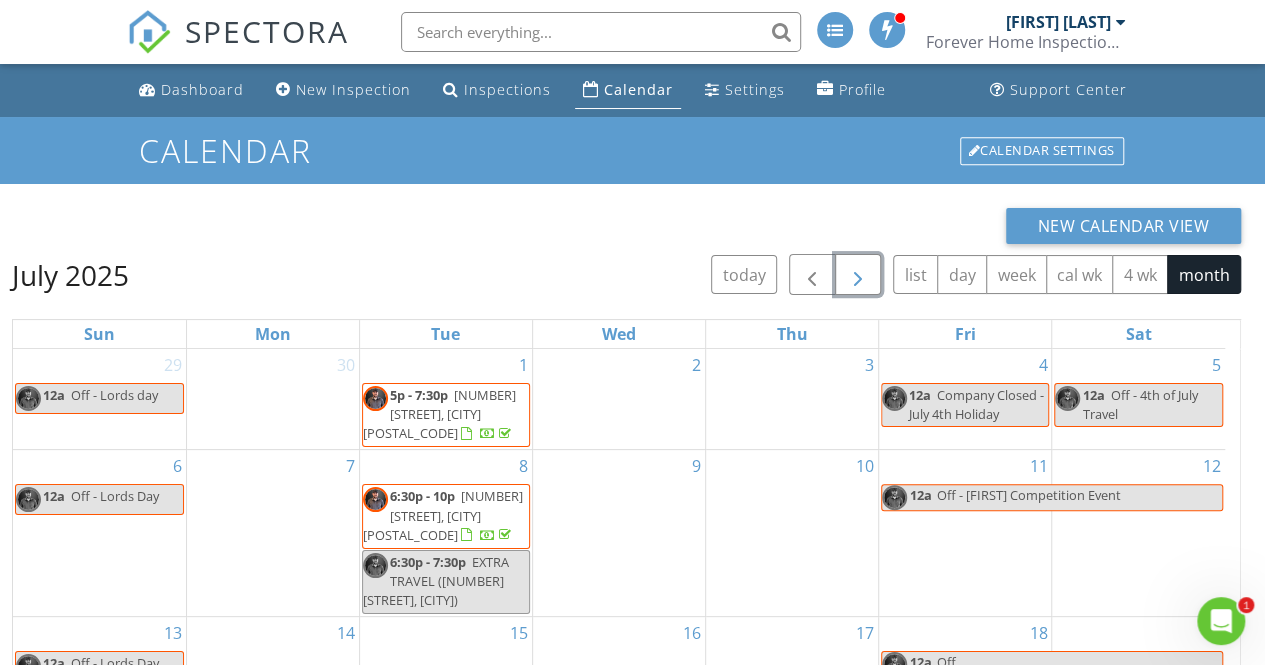 drag, startPoint x: 866, startPoint y: 271, endPoint x: 855, endPoint y: 275, distance: 11.7046995 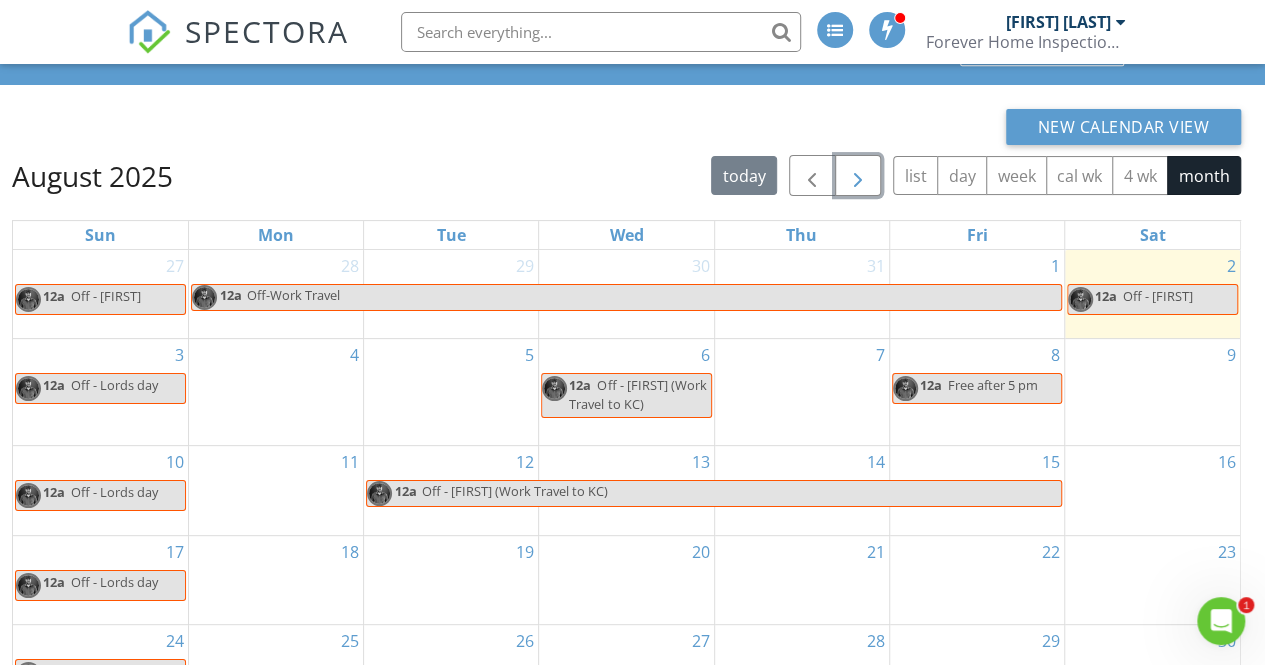 scroll, scrollTop: 100, scrollLeft: 0, axis: vertical 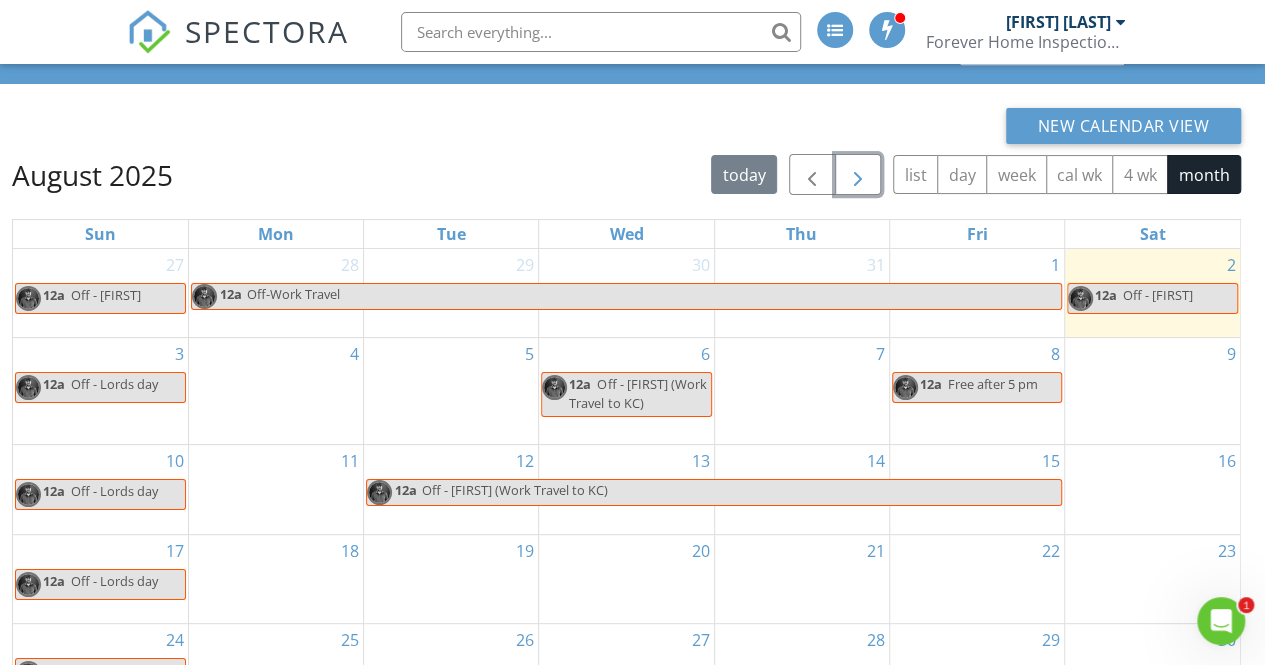 click on "Free after 5 pm" at bounding box center [993, 384] 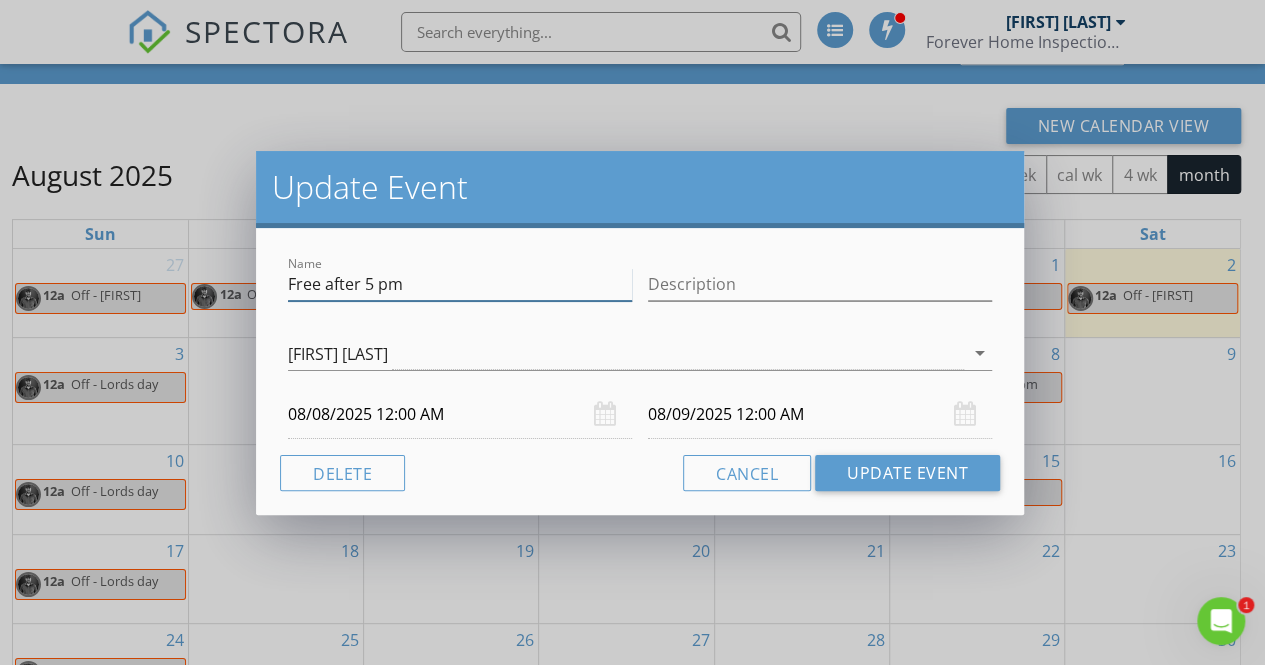 click on "Free after 5 pm" at bounding box center [460, 284] 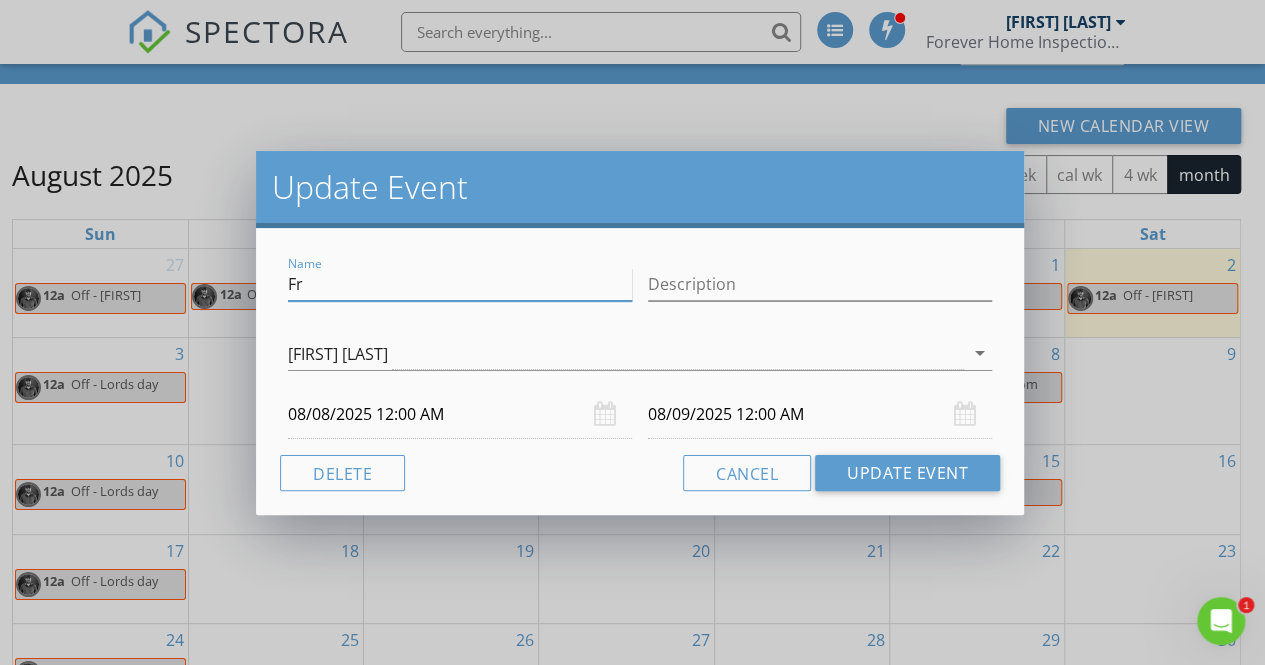 type on "F" 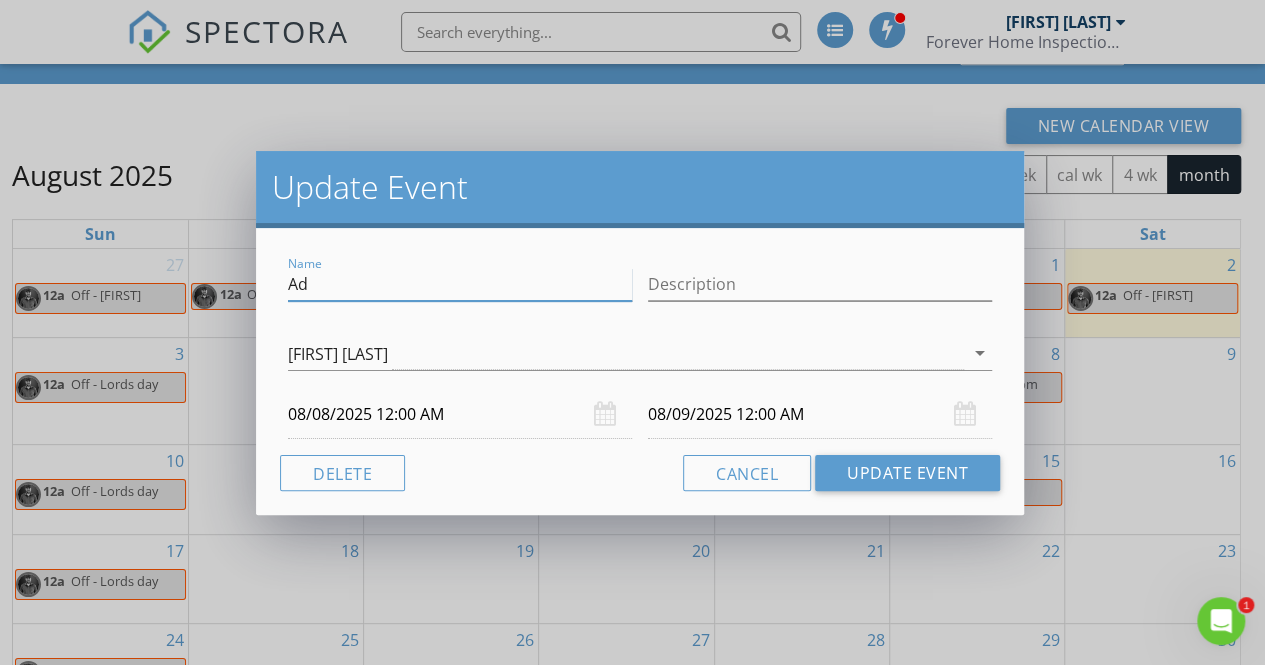 type on "A" 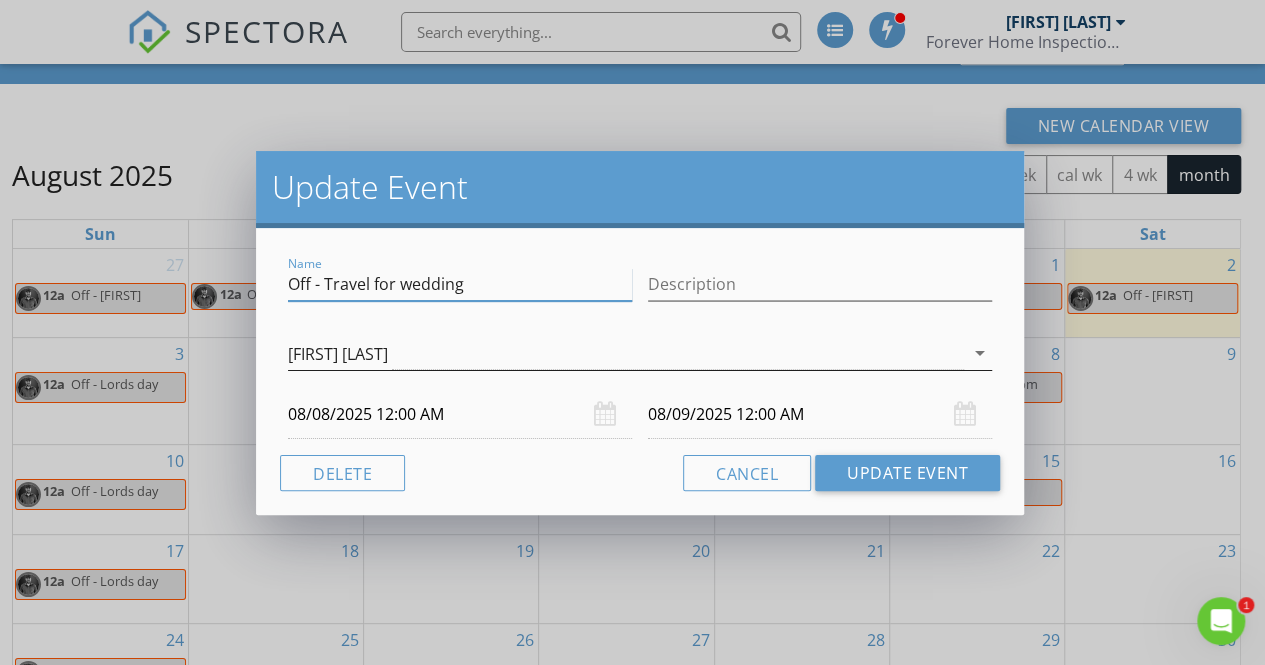 type on "Off - Travel for wedding" 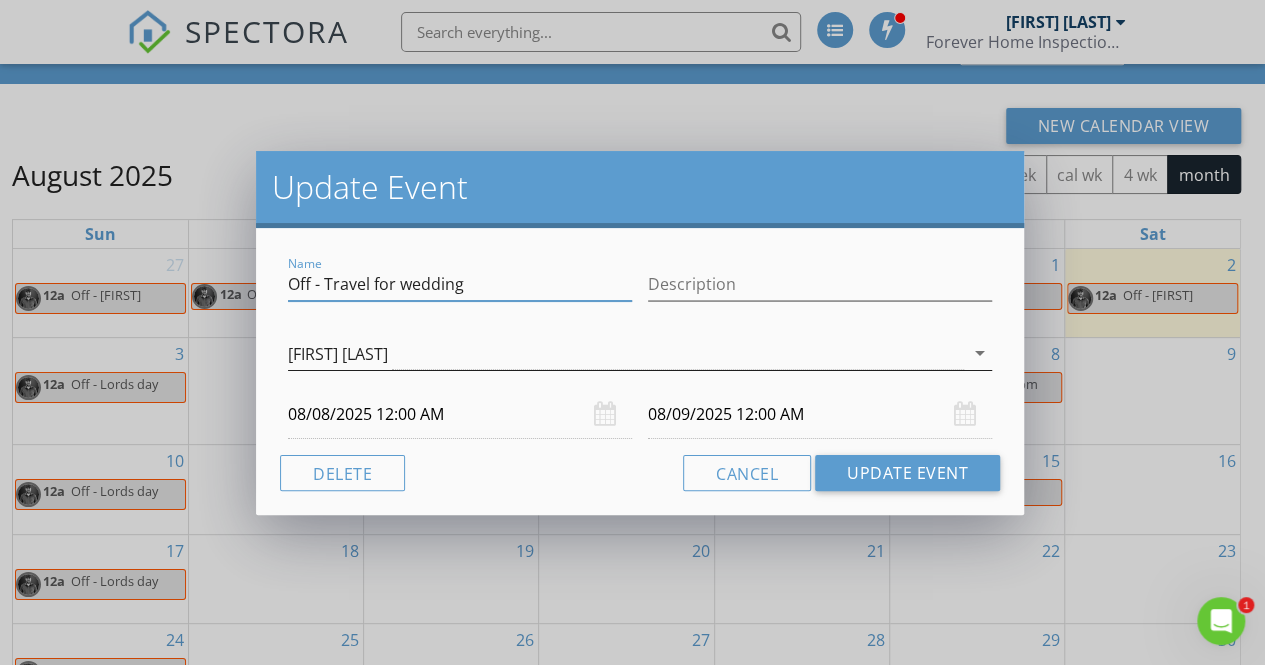 click on "[FIRST] [LAST]" at bounding box center [626, 353] 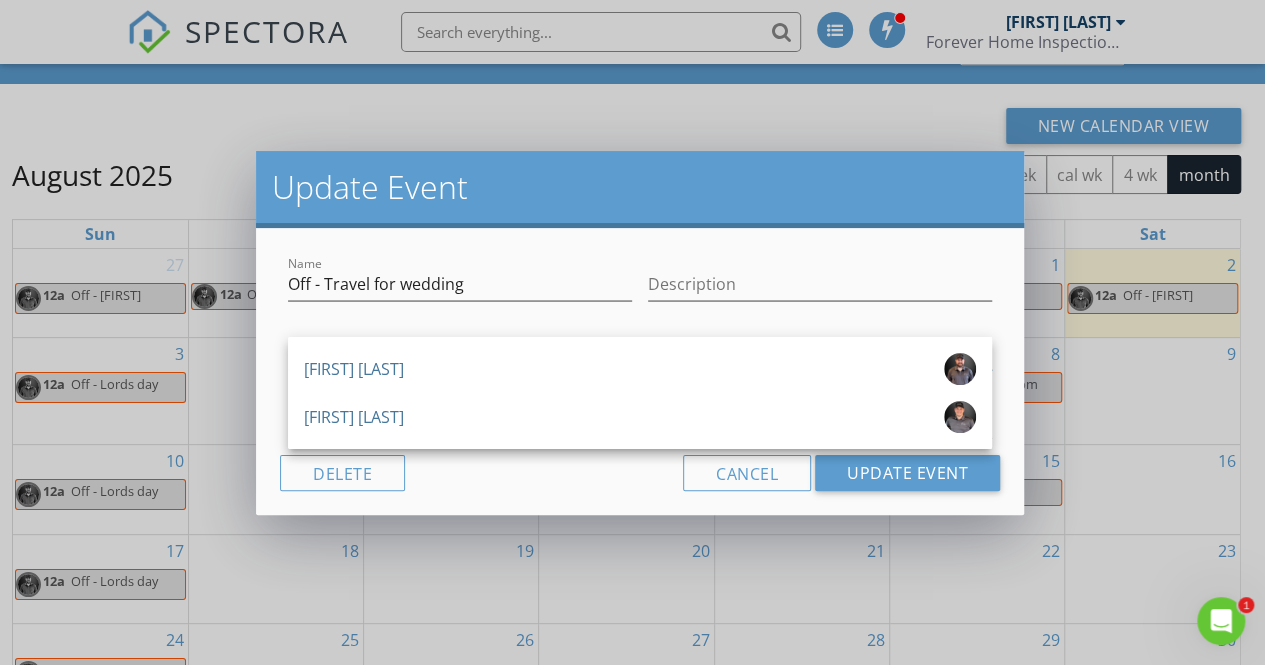 click at bounding box center (460, 315) 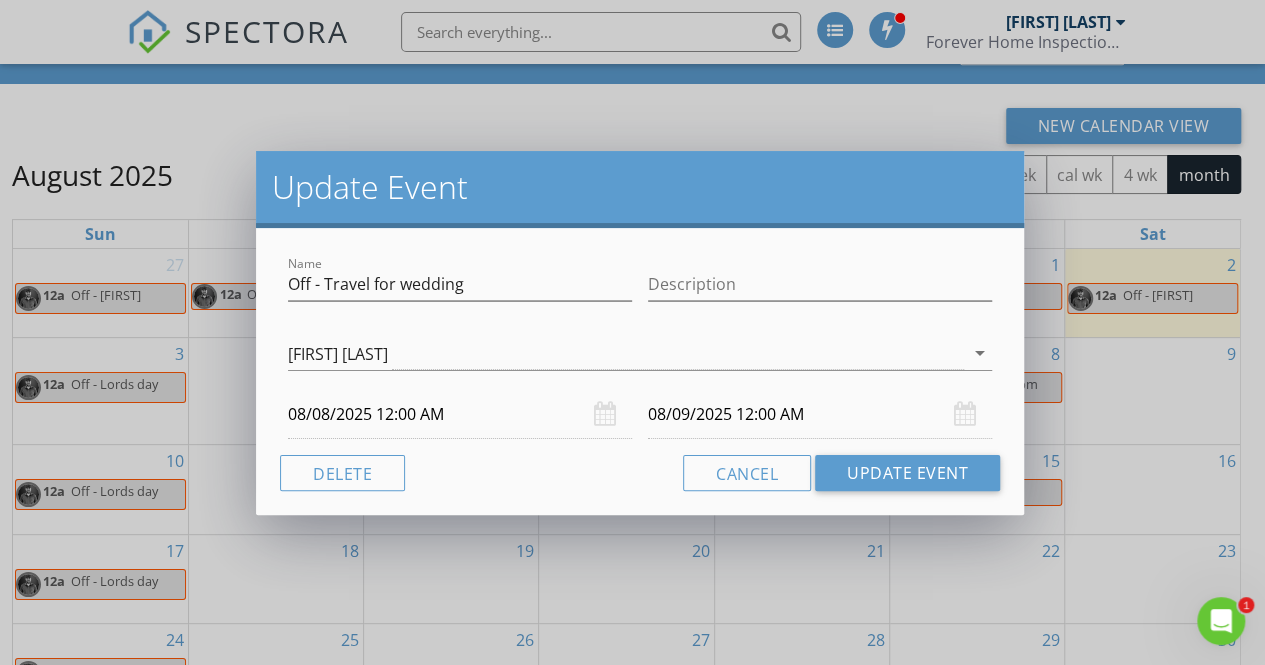 click on "08/09/2025 12:00 AM" at bounding box center (820, 414) 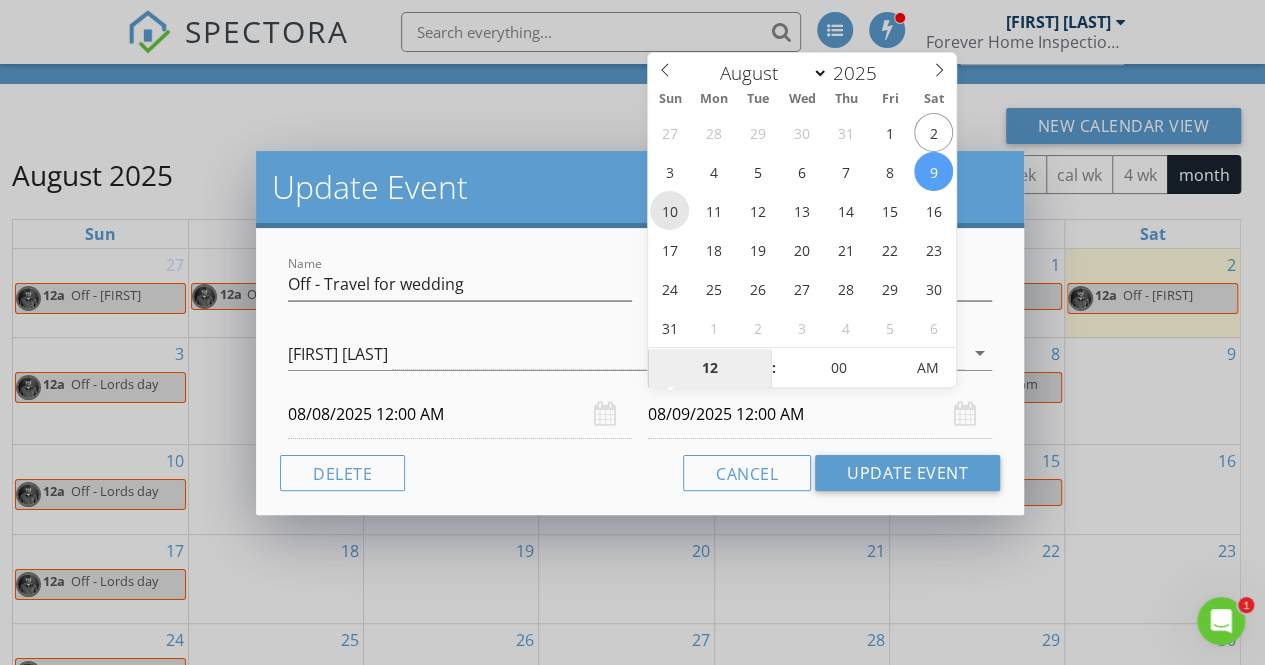 type on "[MM]/[DD]/[YYYY] [TIME]" 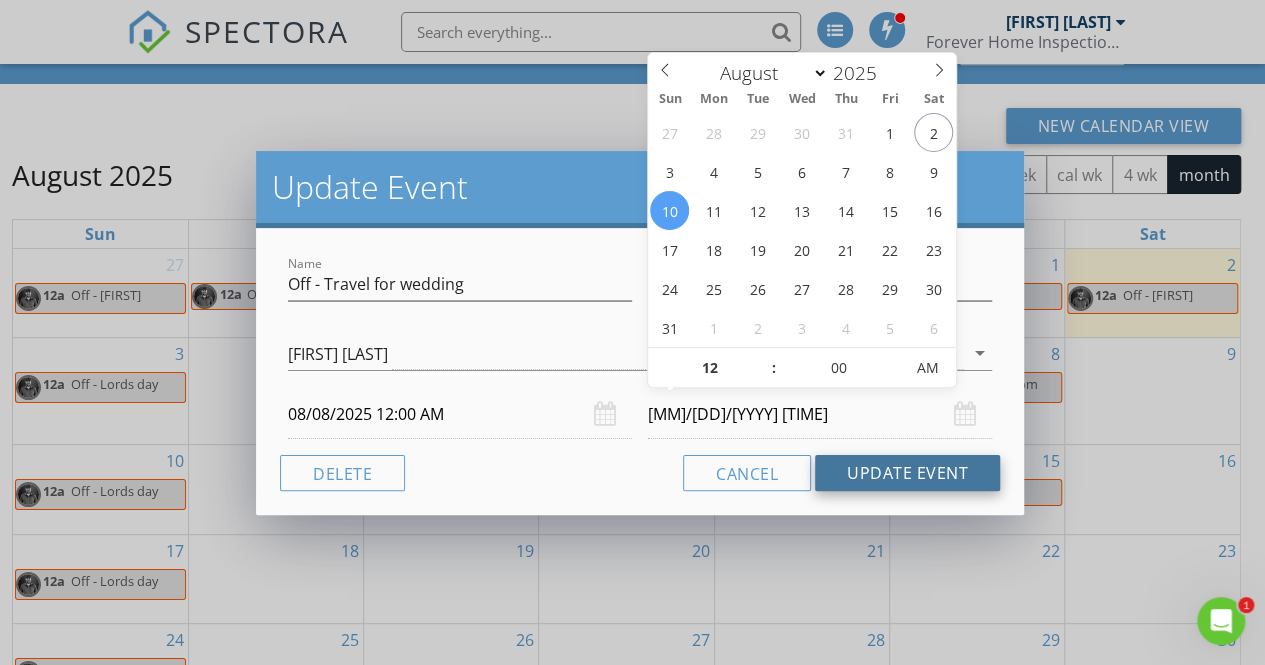 click on "Update Event" at bounding box center (907, 473) 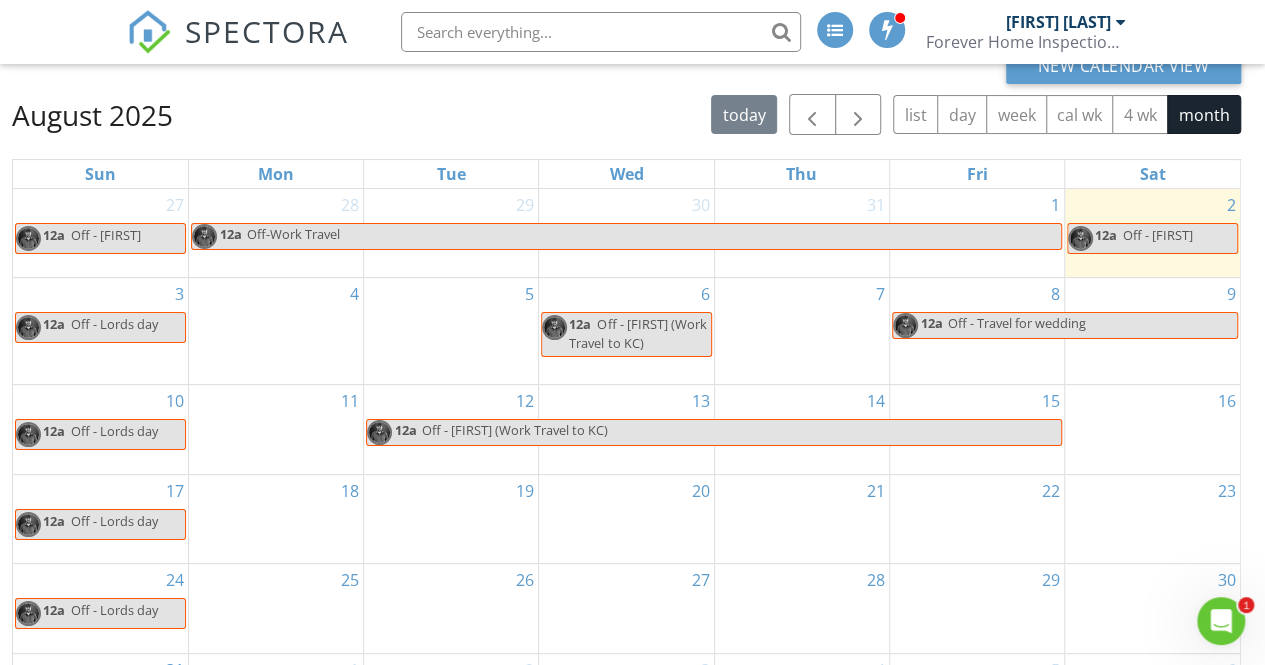 scroll, scrollTop: 159, scrollLeft: 0, axis: vertical 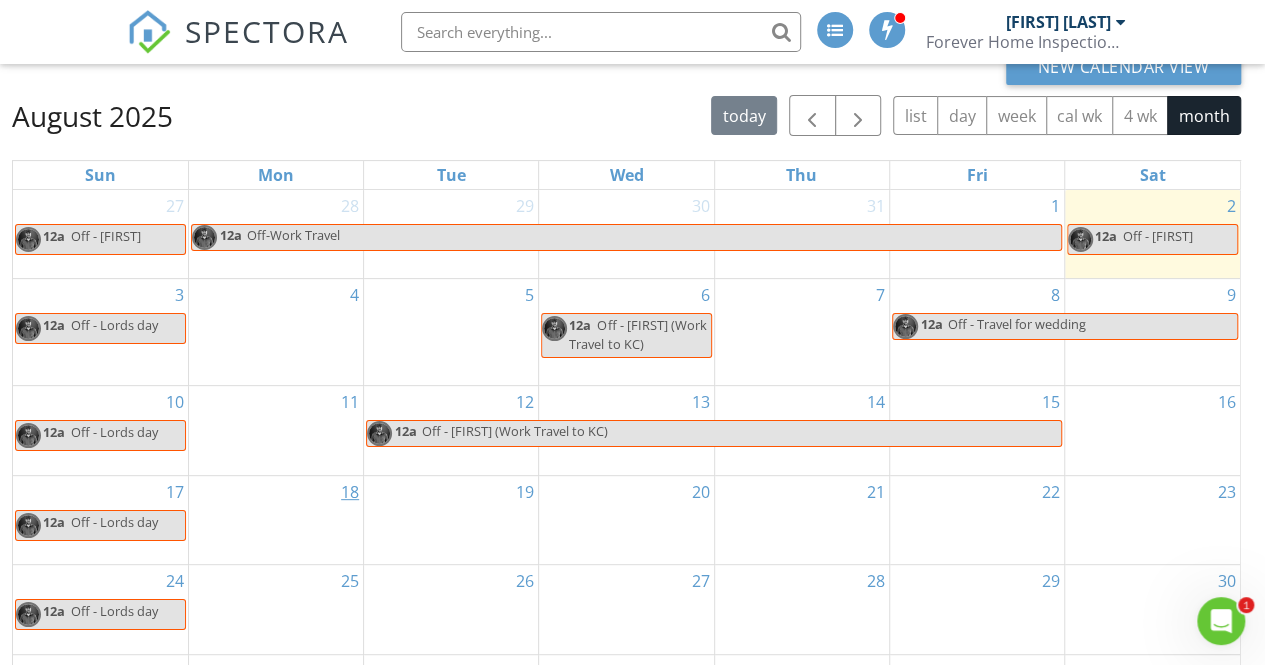 click on "18" at bounding box center [350, 492] 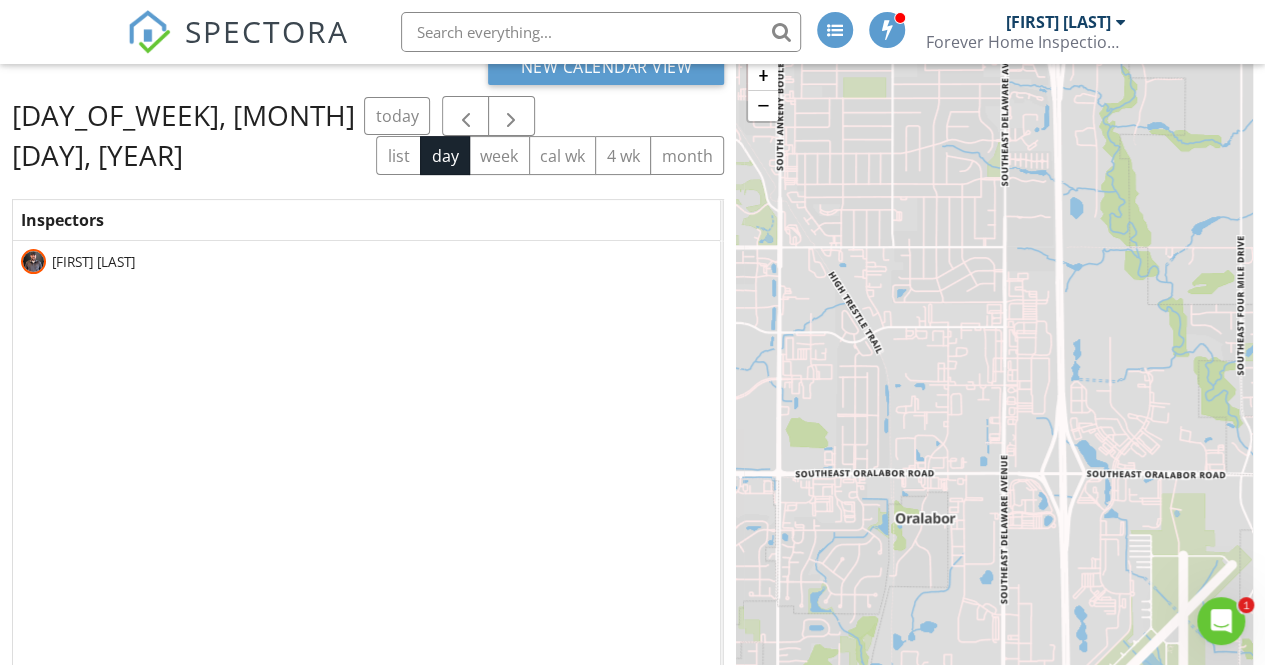 click on "New Calendar View       [DAY_OF_WEEK], [MONTH] [DAY], [YEAR] today list day week cal wk 4 wk month Inspectors 7am 8am 9am 10am 11am 12pm 1pm 2pm 3pm 4pm 5pm 6pm 7pm [FIRST] [LAST]" at bounding box center [368, 404] 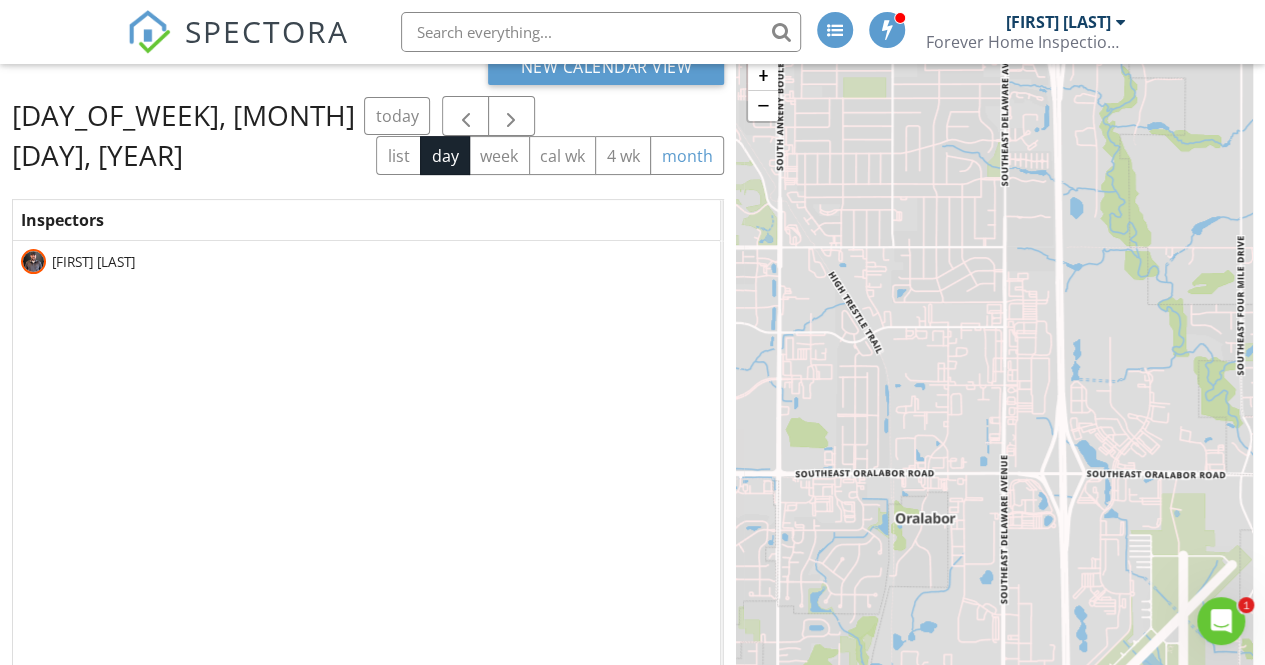 scroll, scrollTop: 0, scrollLeft: 0, axis: both 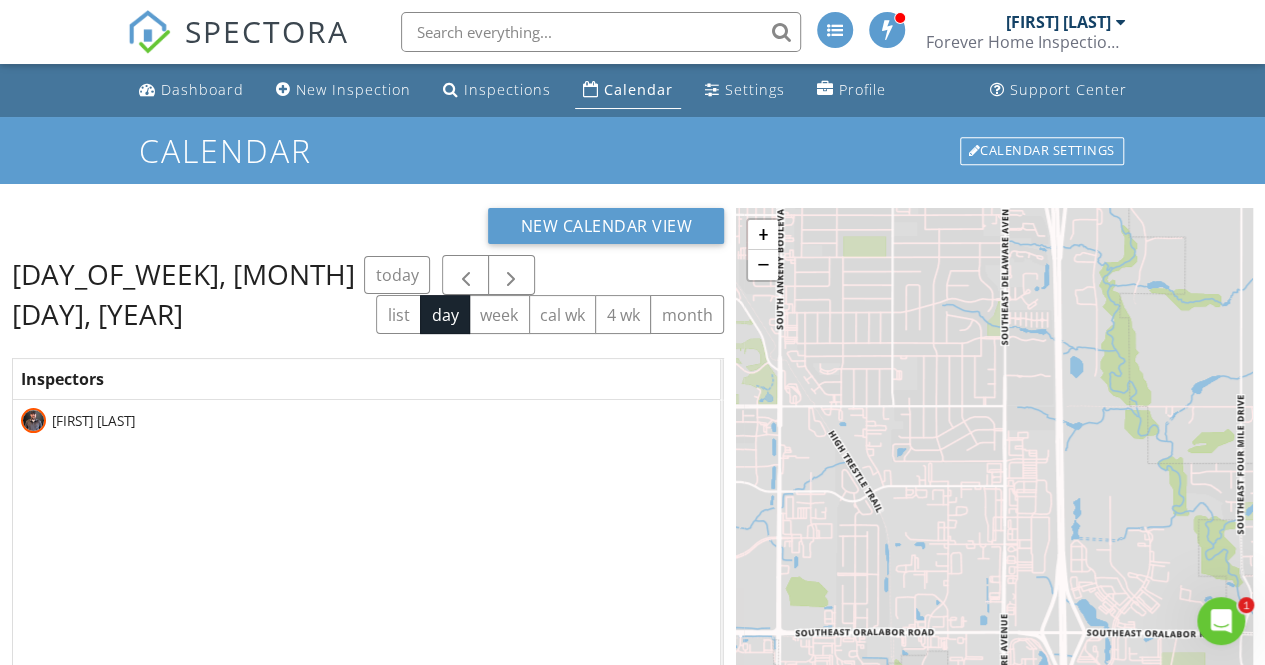 click on "Calendar" at bounding box center [638, 89] 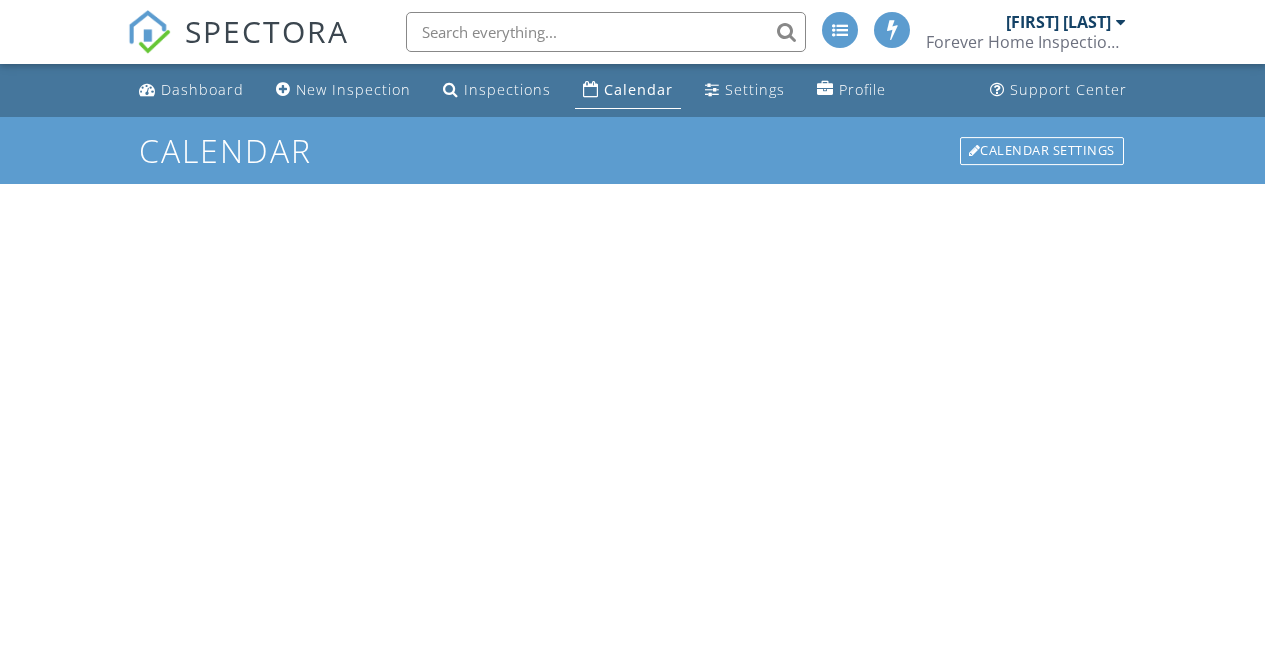 scroll, scrollTop: 0, scrollLeft: 0, axis: both 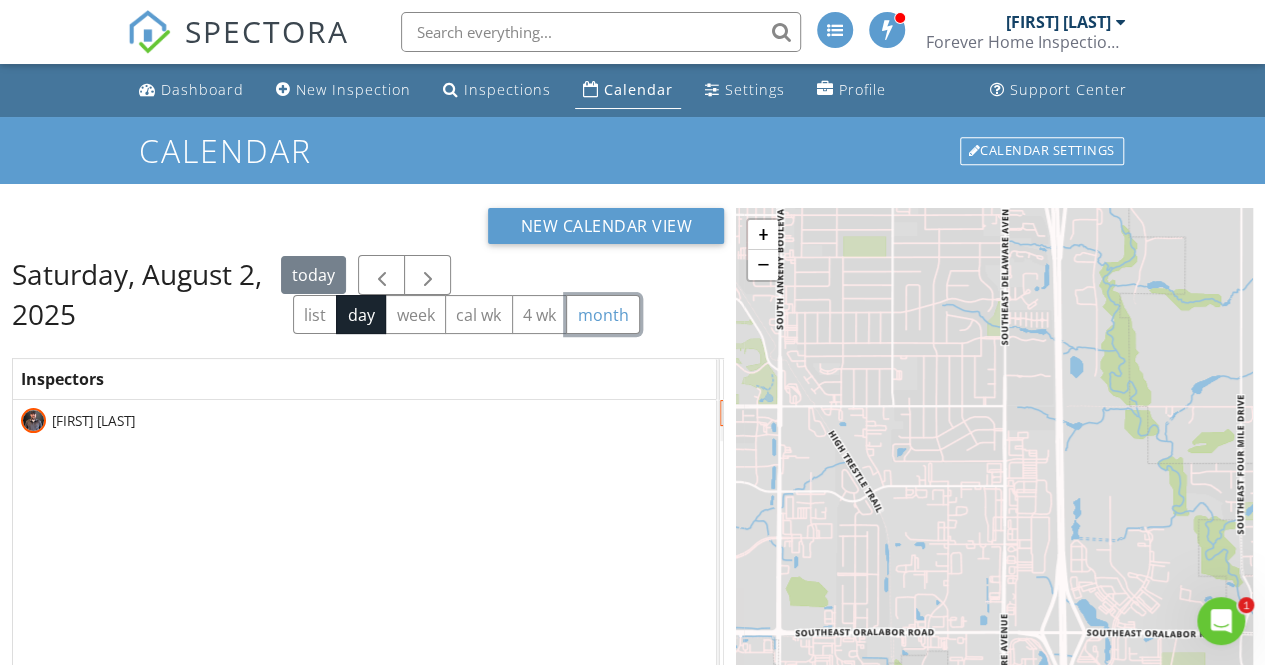 click on "month" at bounding box center [603, 314] 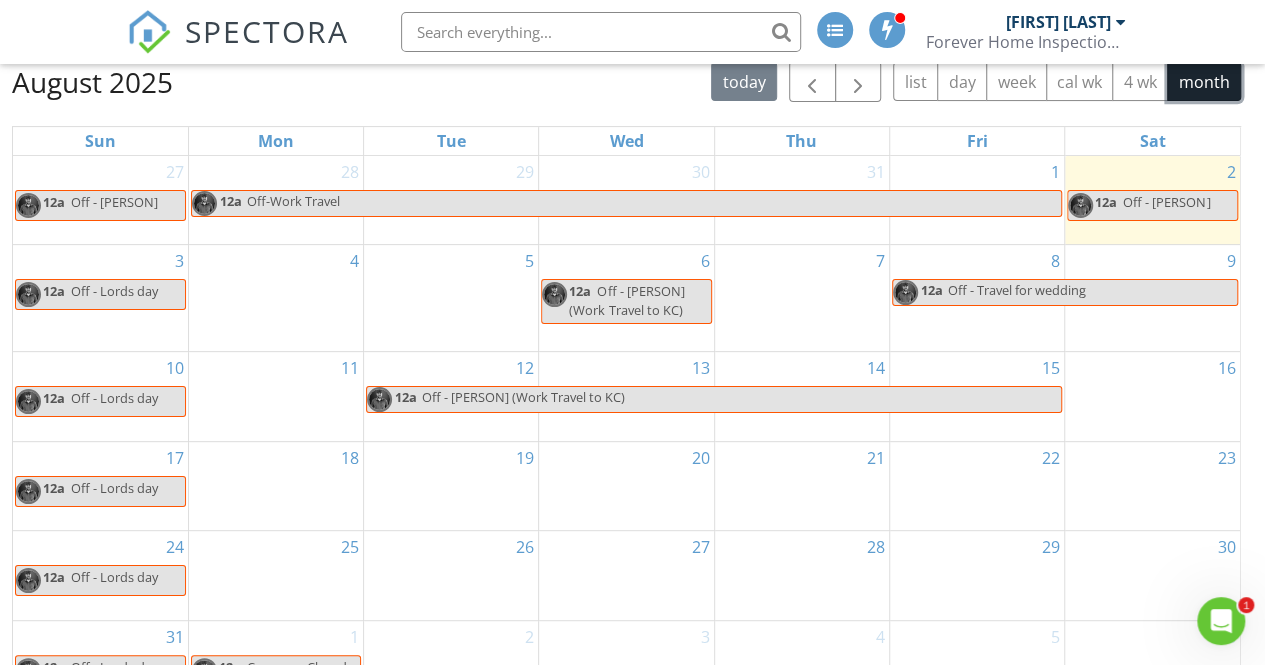 scroll, scrollTop: 204, scrollLeft: 0, axis: vertical 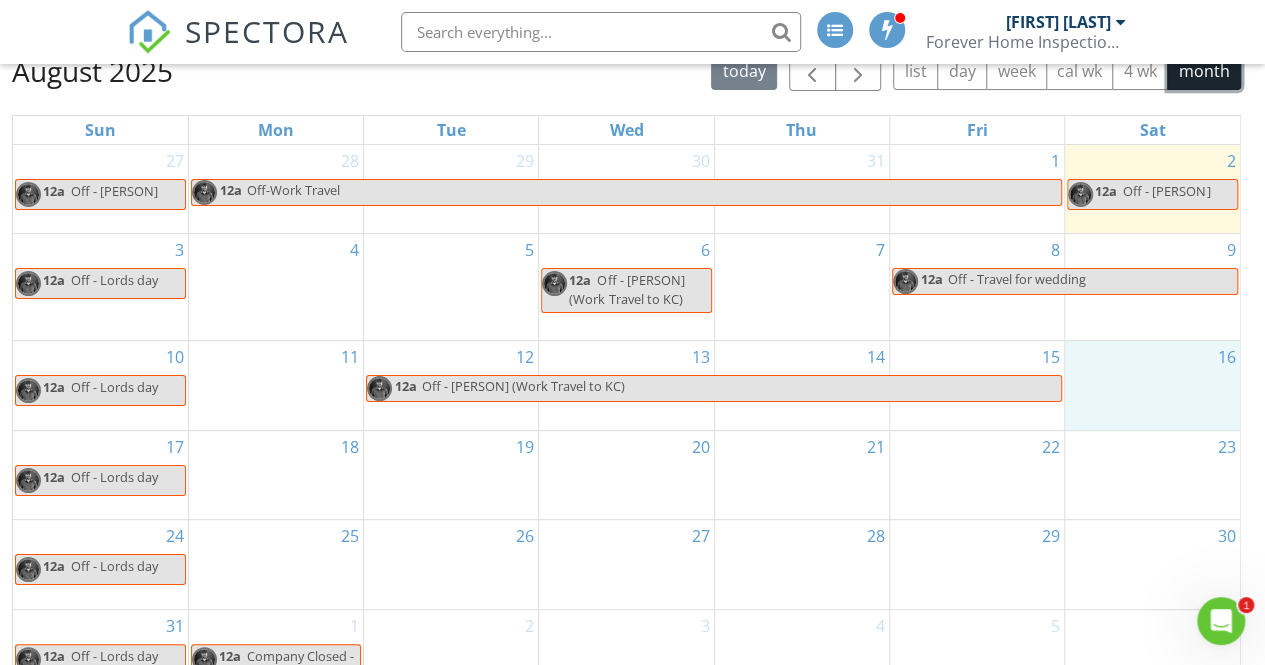 click on "16" at bounding box center (1152, 385) 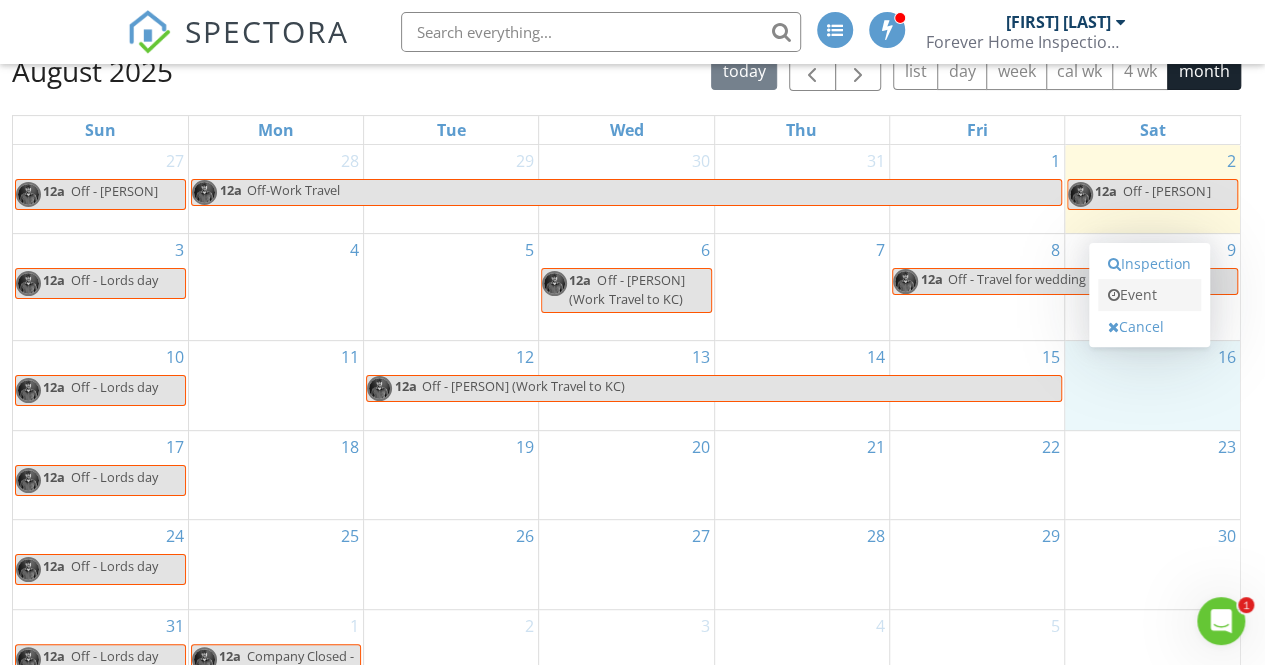 click on "Event" at bounding box center (1149, 295) 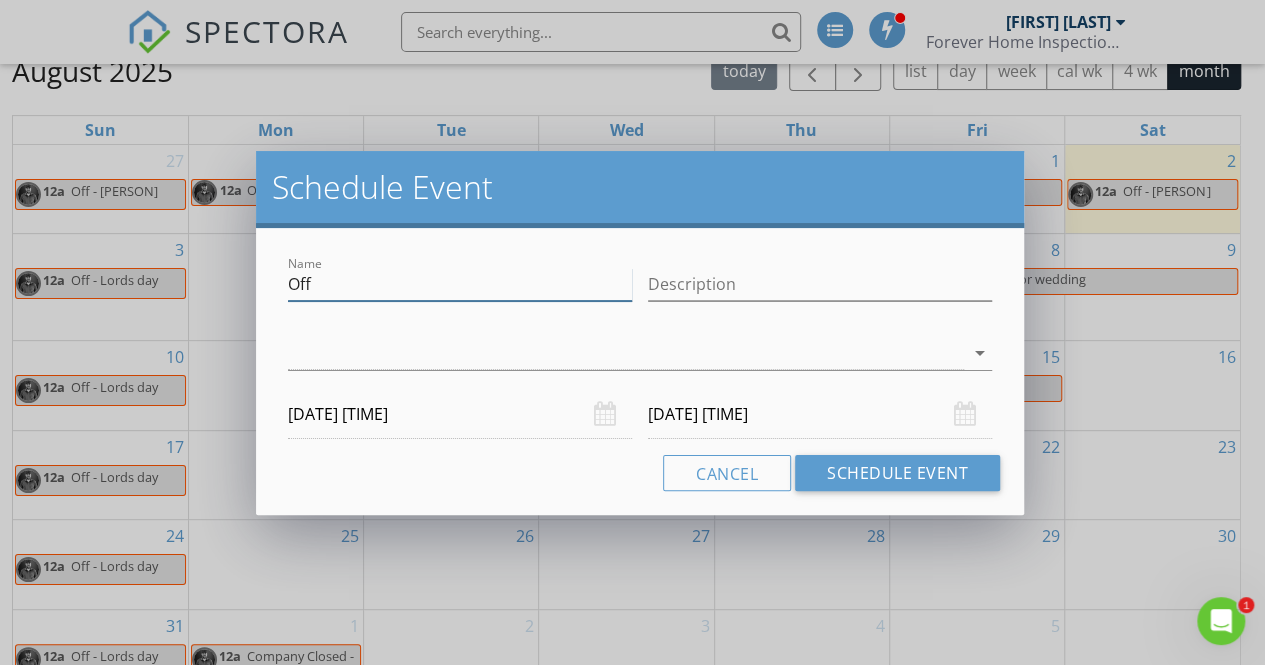 click on "Off" at bounding box center [460, 284] 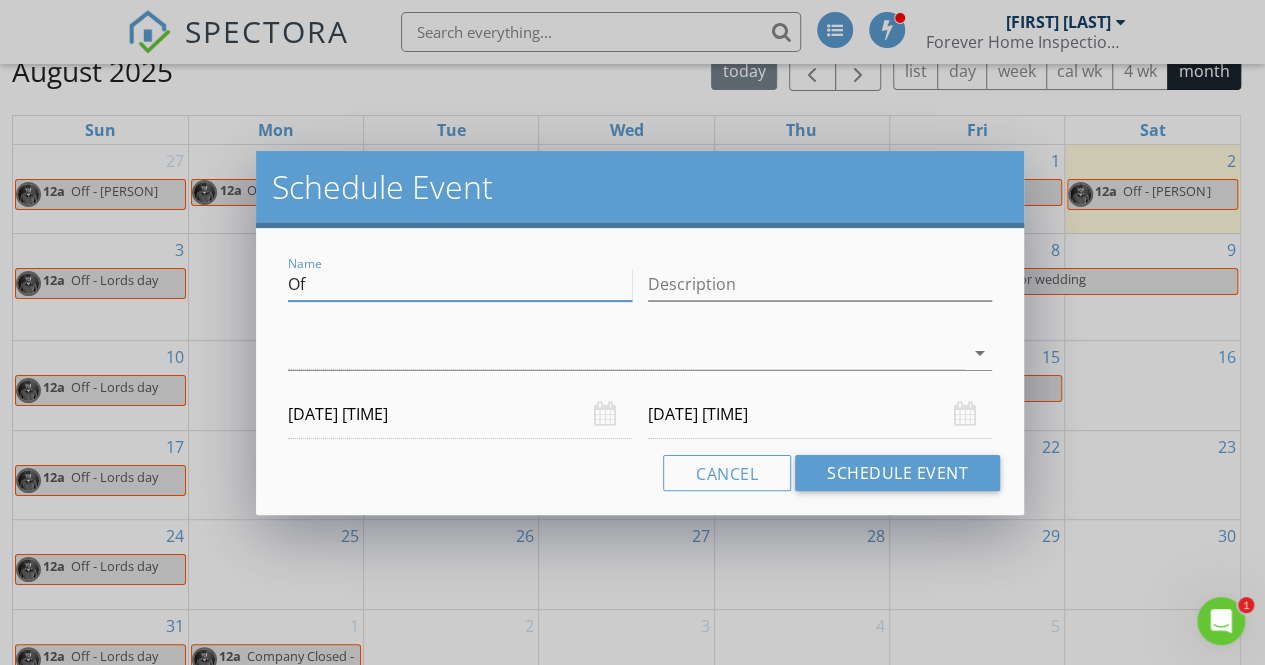 type on "O" 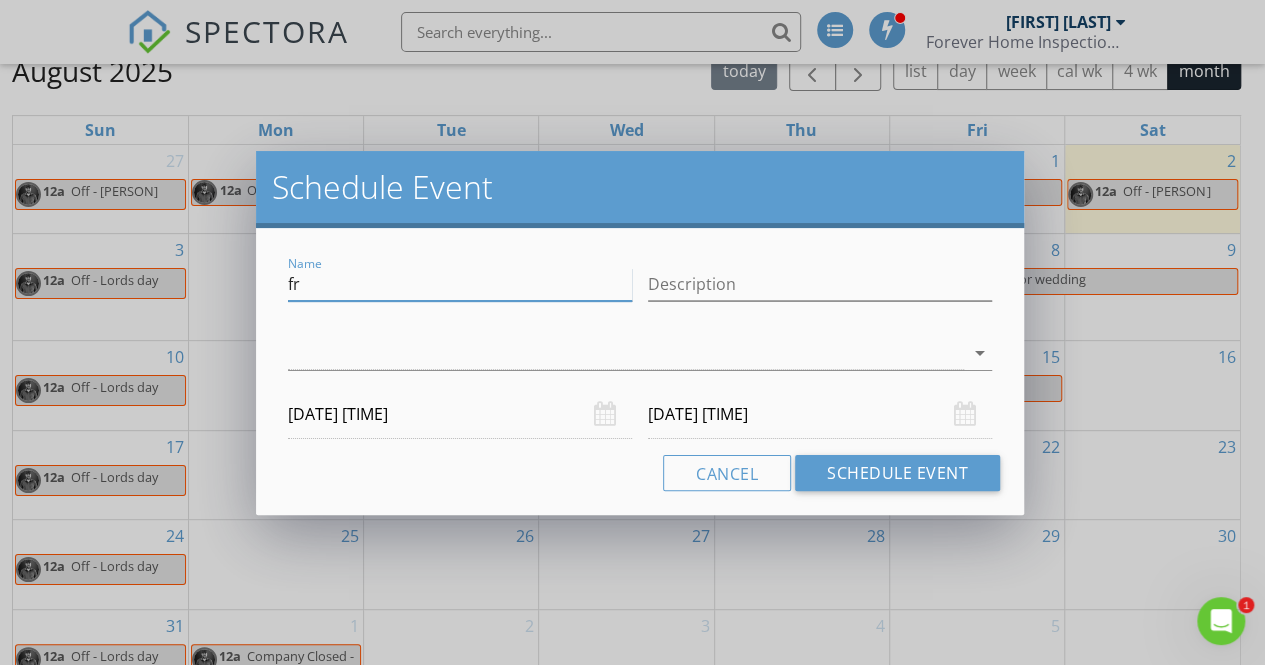 type on "f" 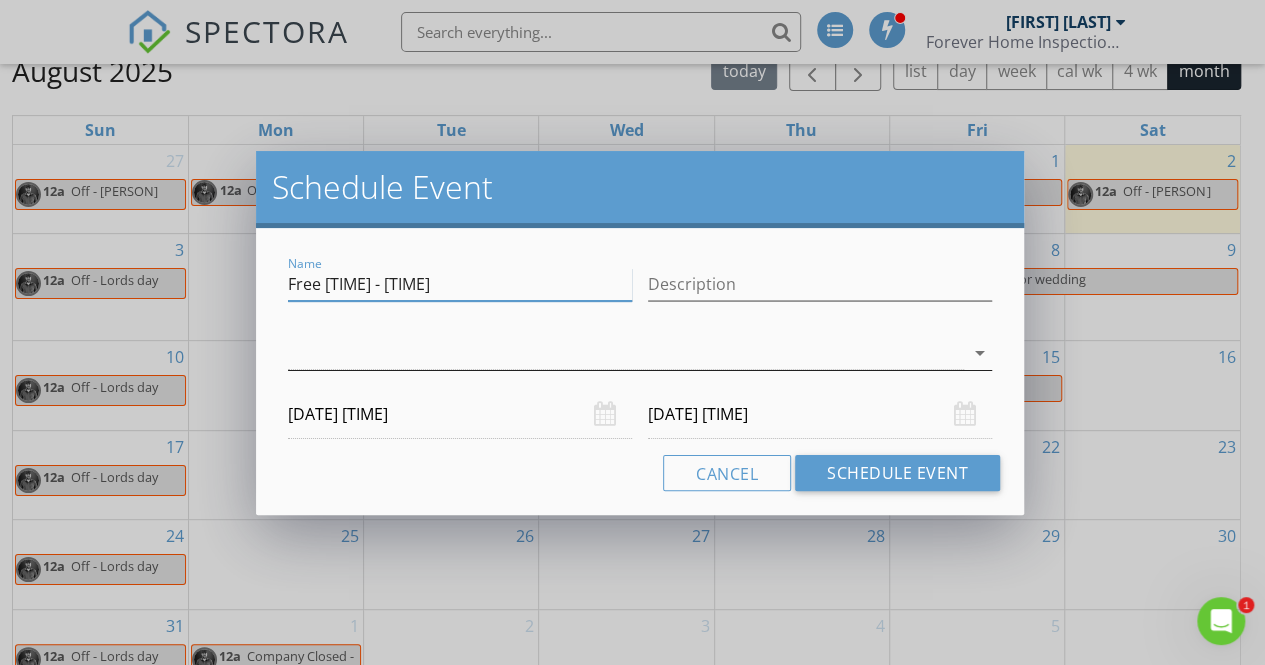 type on "Free 8:30 a.m. - 1 p.m." 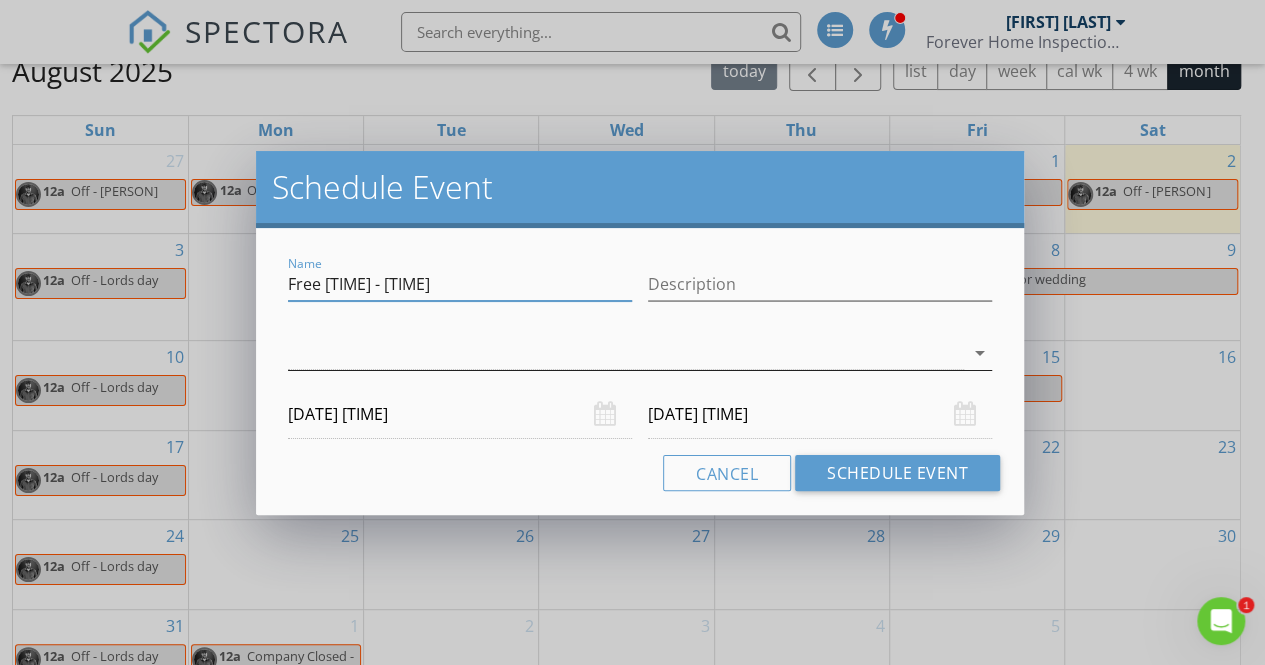 click at bounding box center (626, 353) 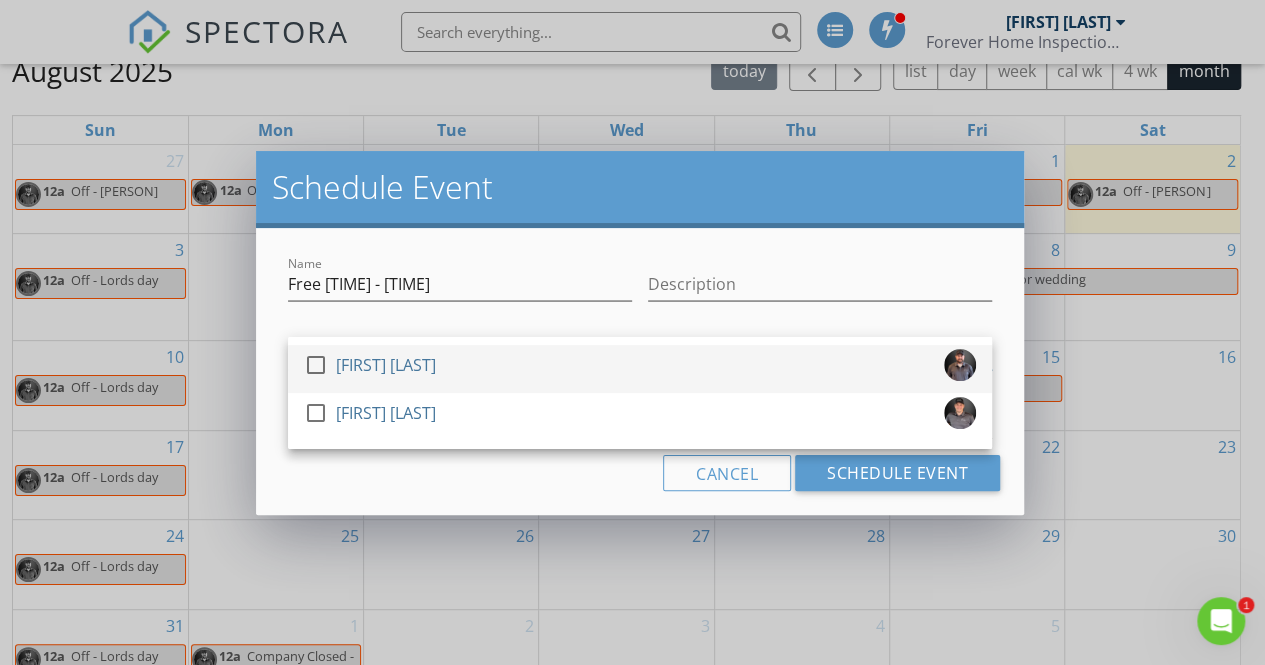click at bounding box center [316, 365] 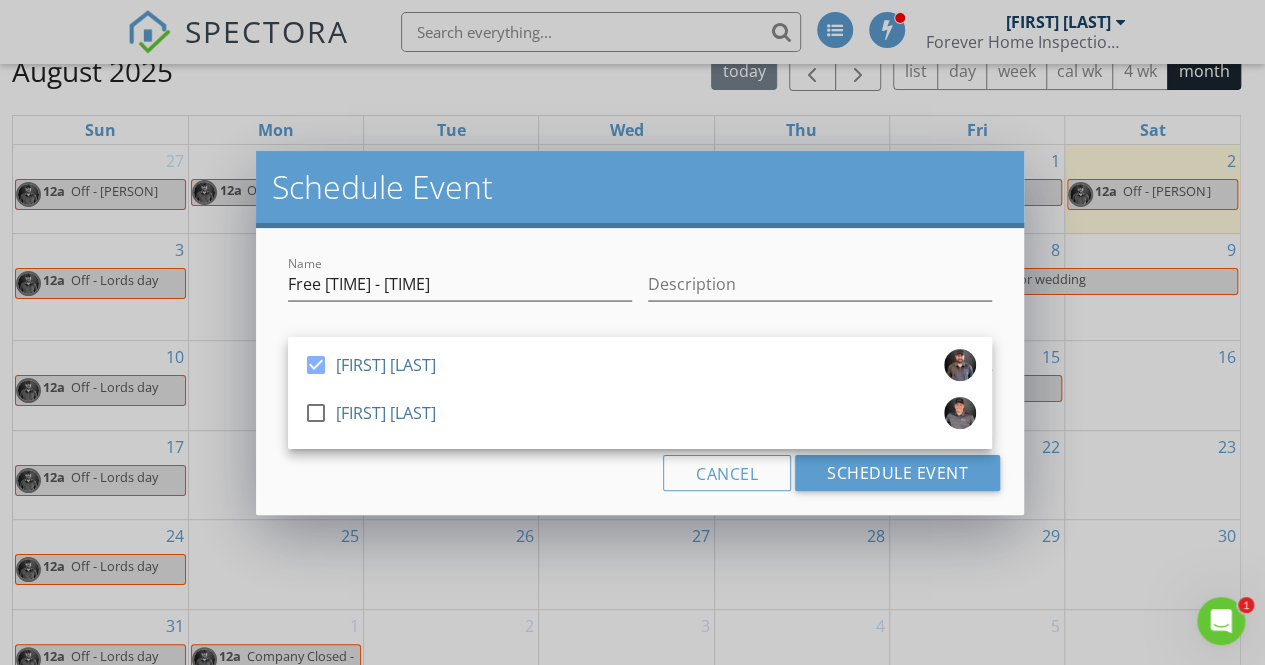 click on "Cancel   Schedule Event" at bounding box center (640, 473) 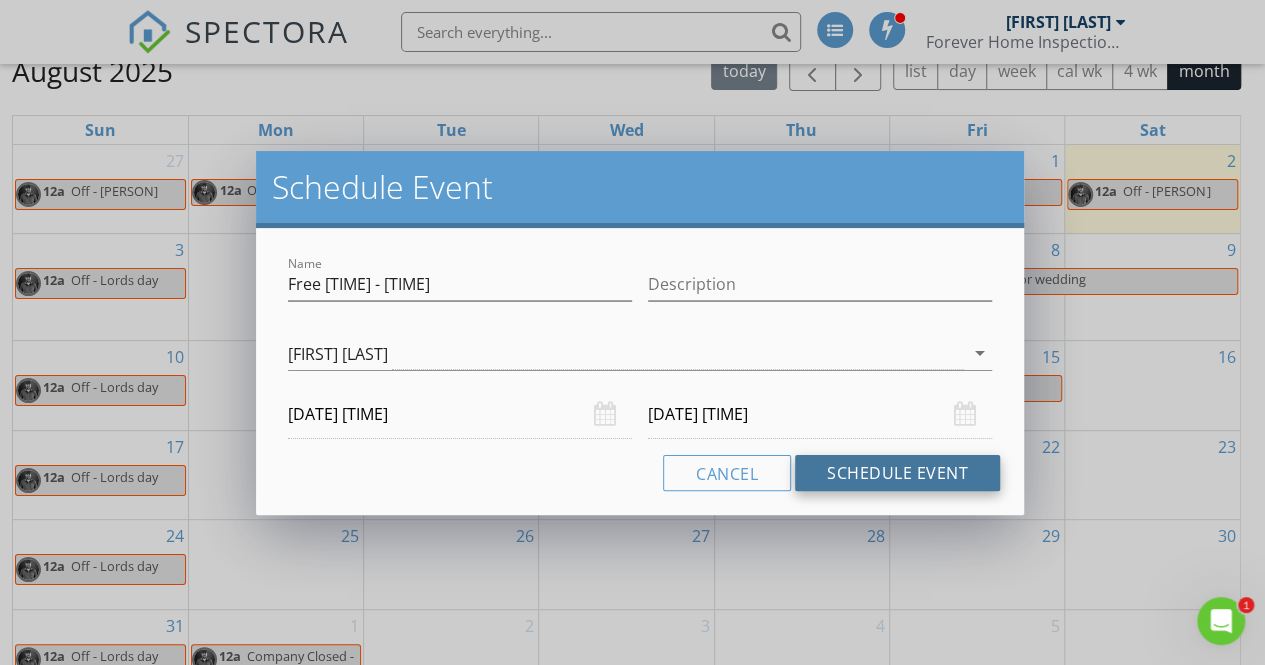 click on "Schedule Event" at bounding box center [897, 473] 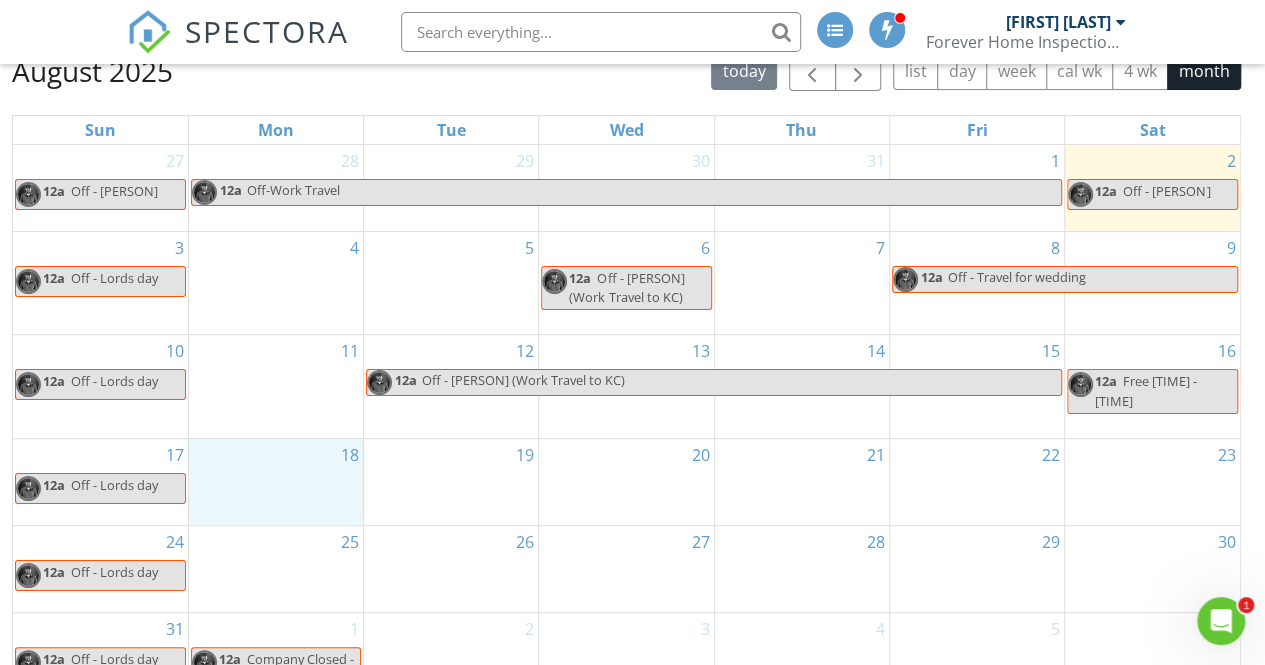 click on "18" at bounding box center [276, 482] 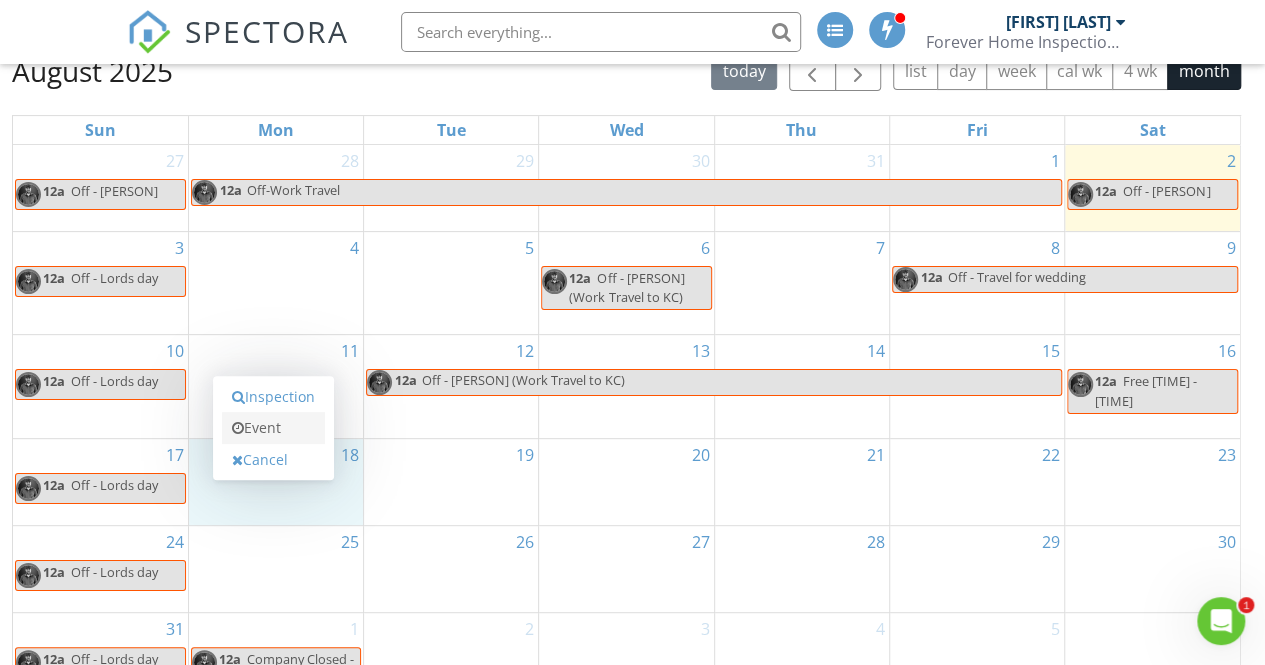 click on "Event" at bounding box center [273, 428] 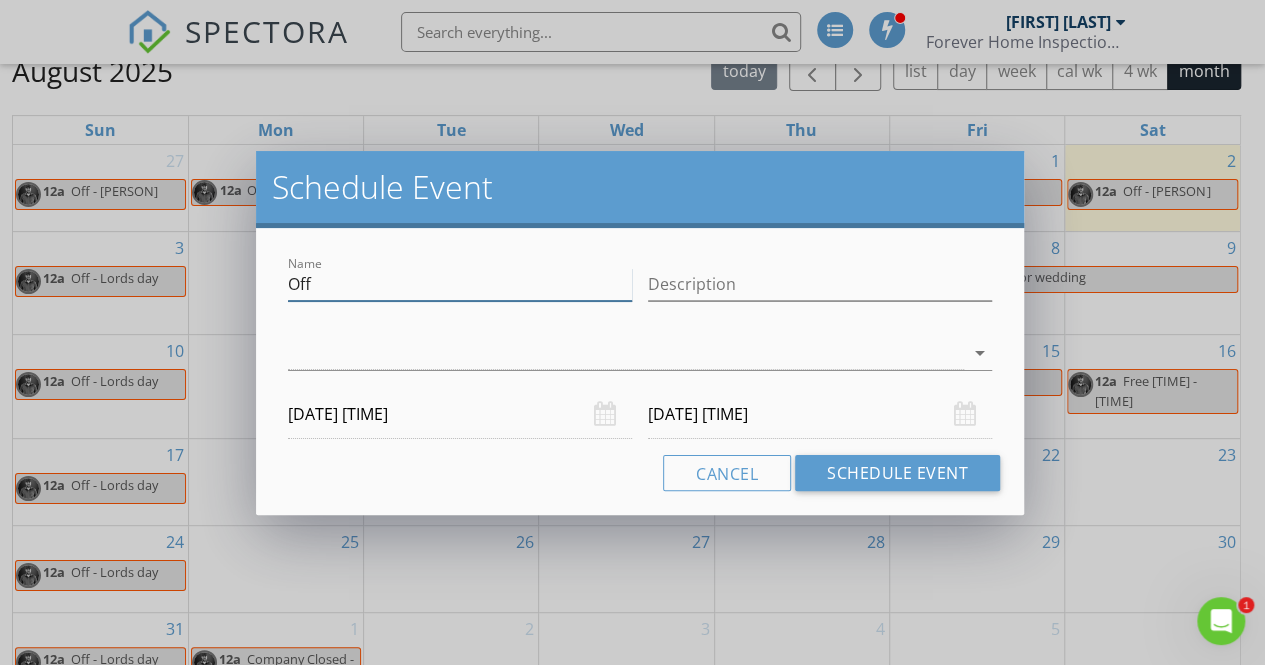 click on "Off" at bounding box center [460, 284] 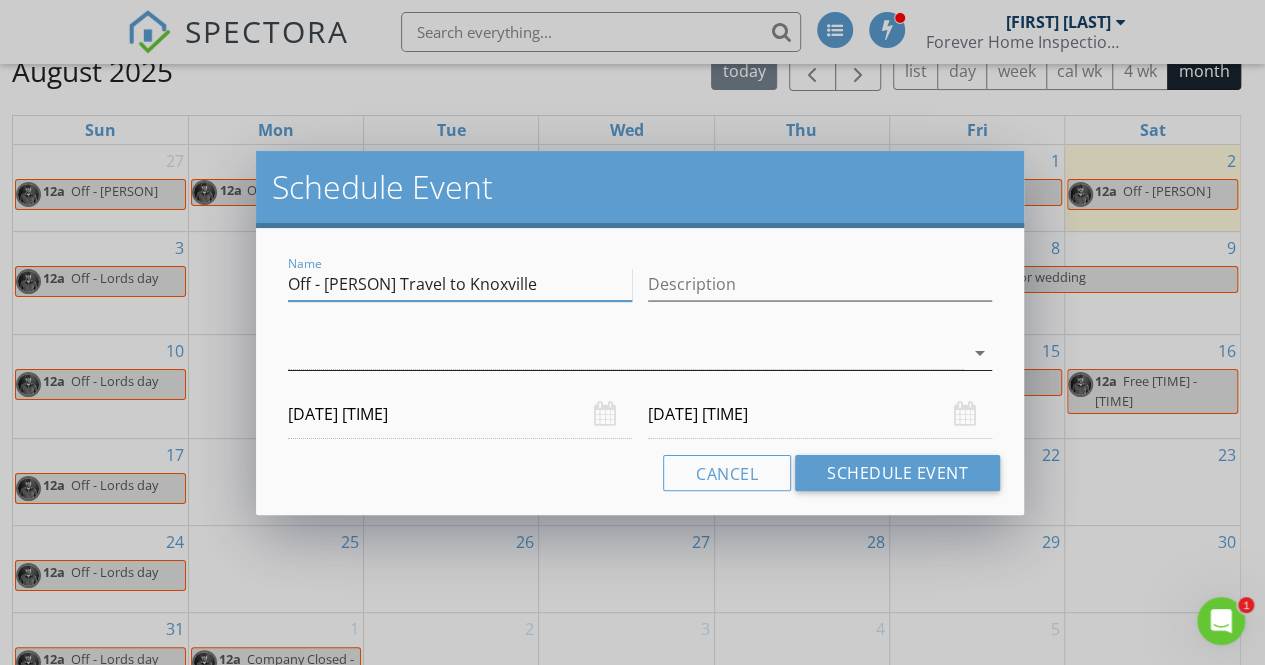 type on "Off - Adam Travel to Knoxville" 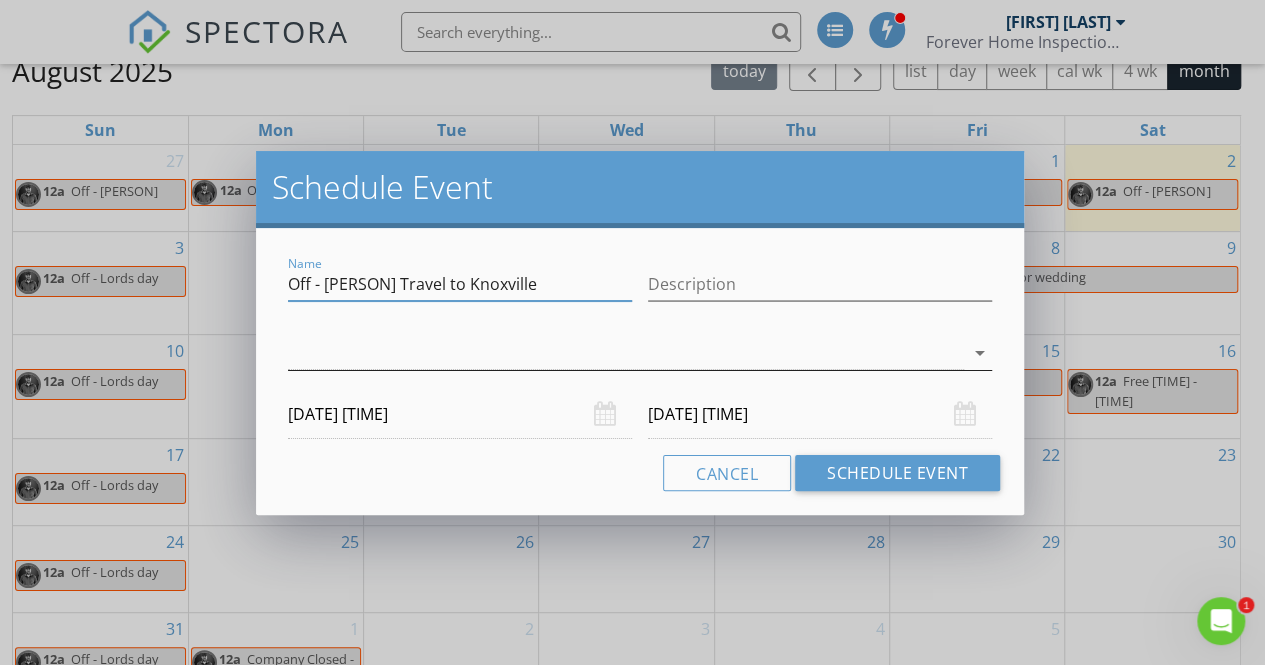 click at bounding box center (626, 353) 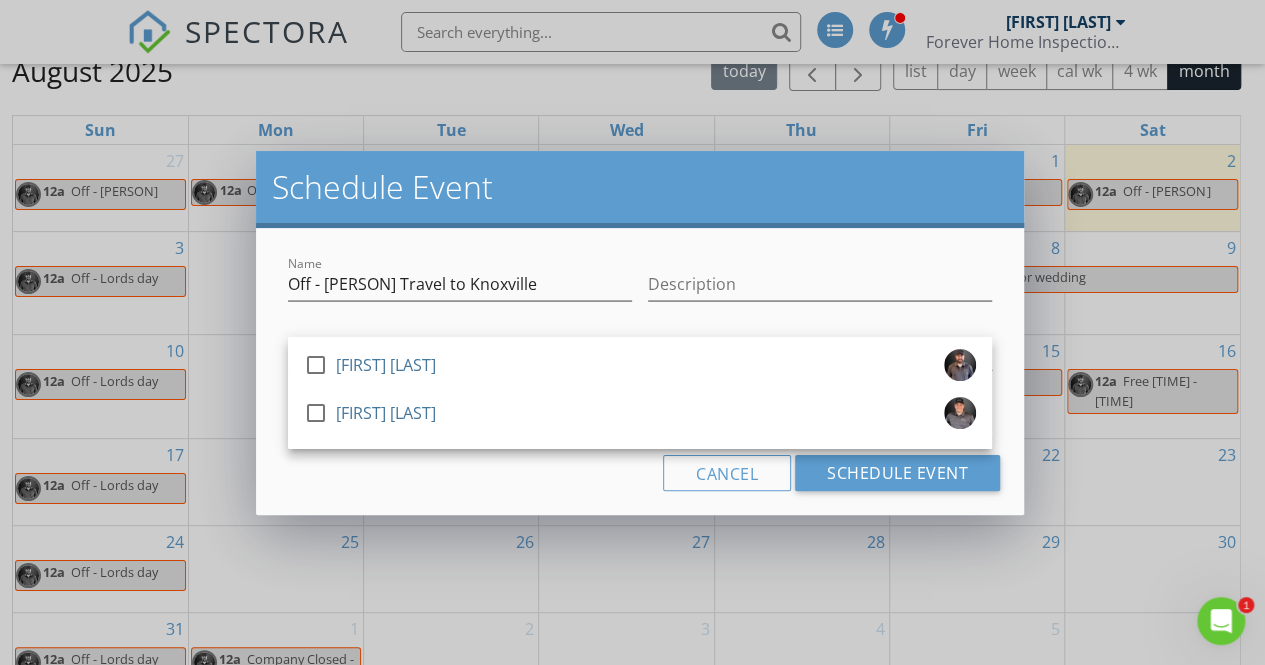 click on "[FIRST] [LAST]" at bounding box center [386, 365] 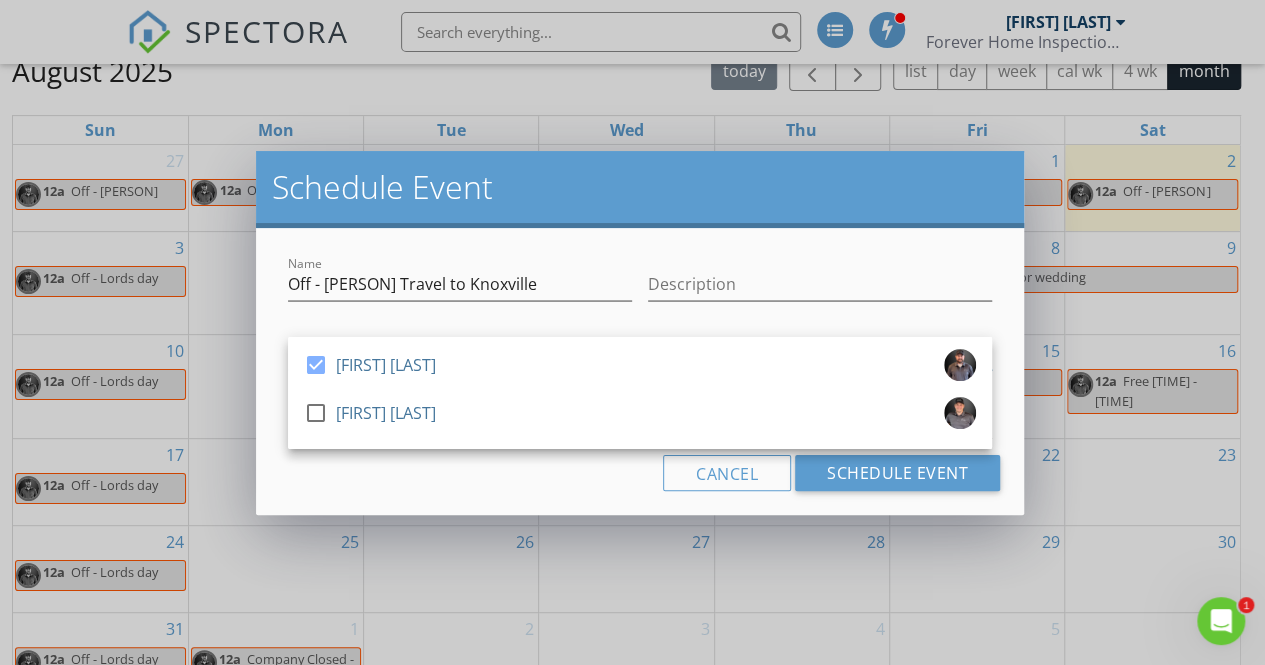 click on "Cancel   Schedule Event" at bounding box center [640, 473] 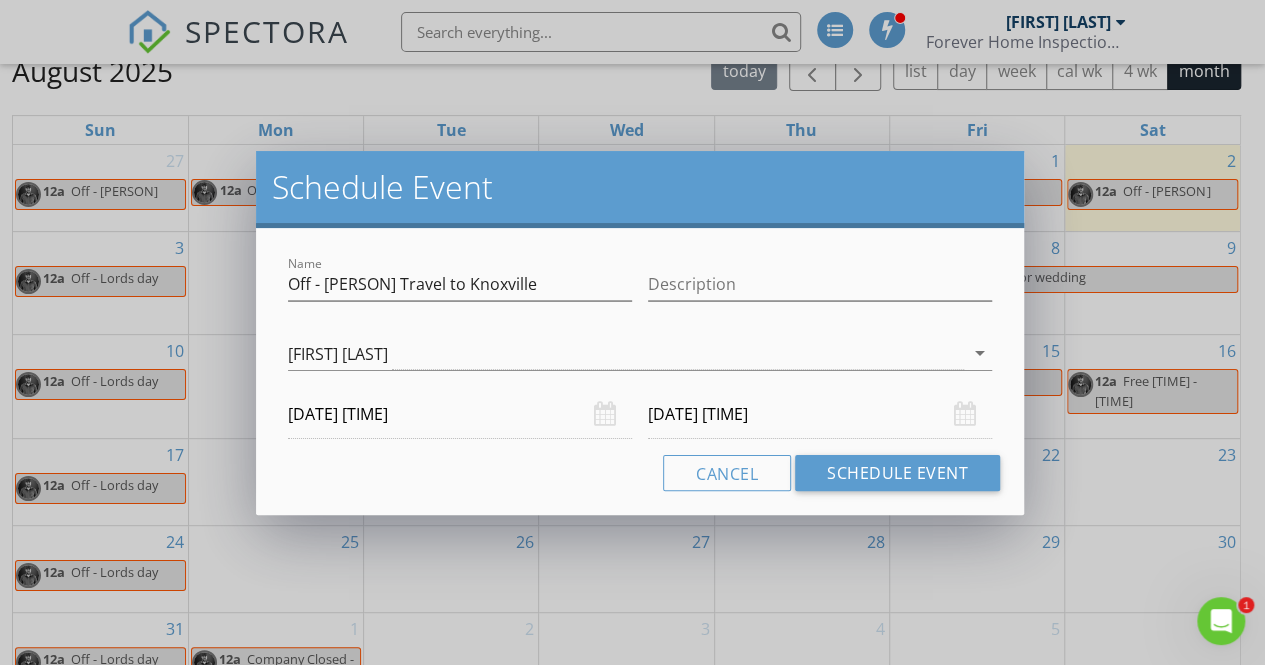 click on "08/19/2025 12:00 AM" at bounding box center [820, 414] 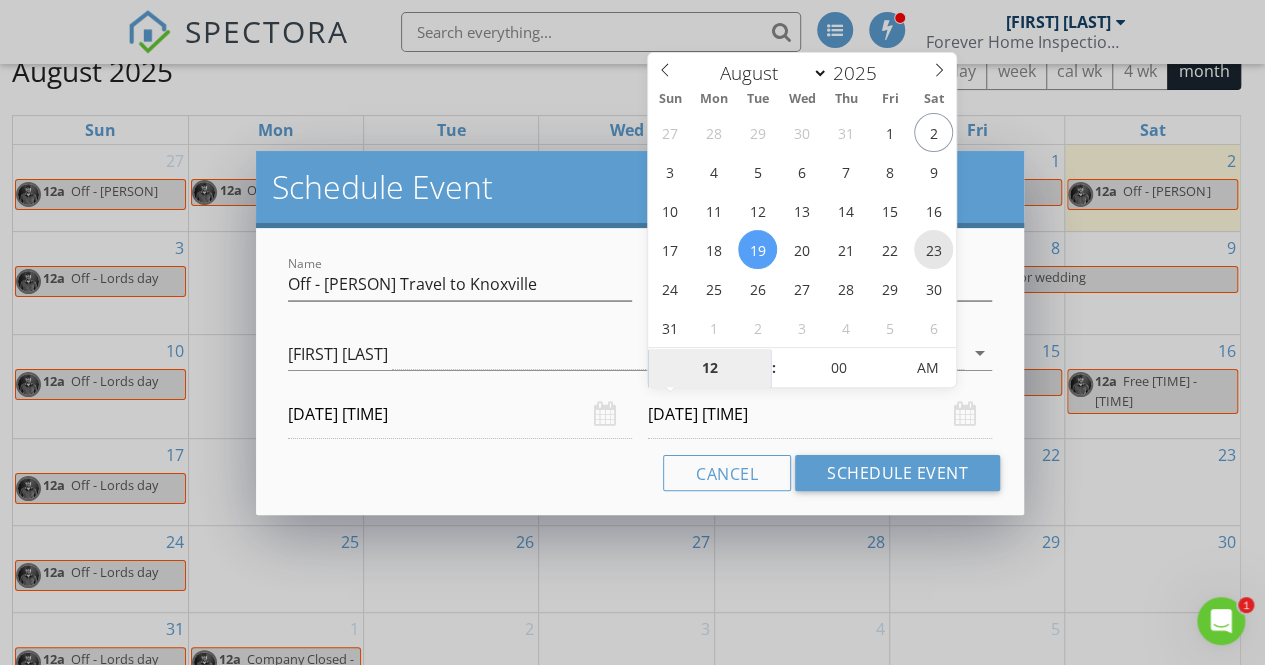 type on "08/23/2025 12:00 AM" 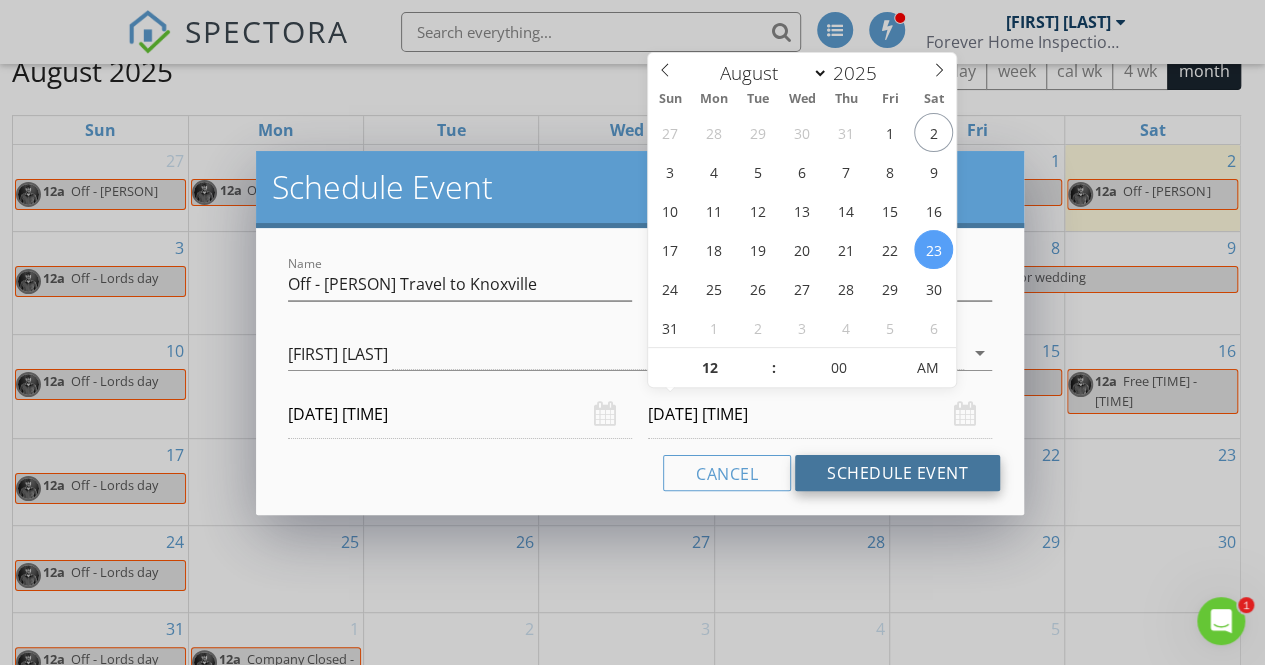 click on "Schedule Event" at bounding box center [897, 473] 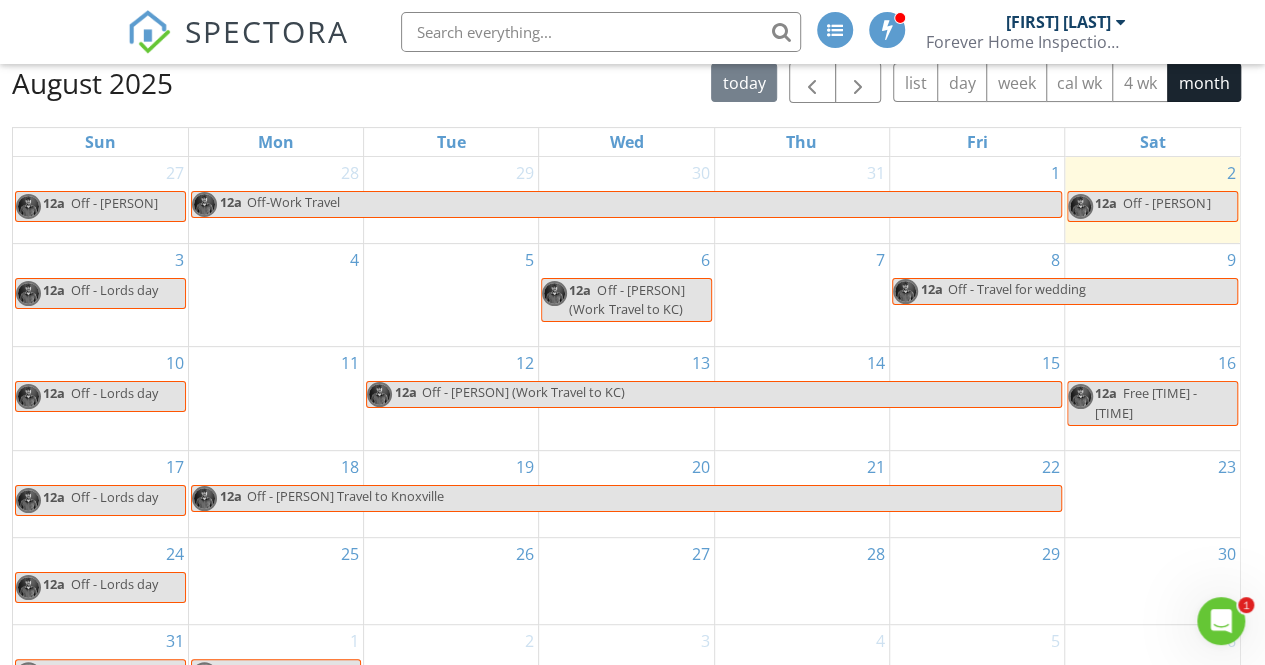 scroll, scrollTop: 182, scrollLeft: 0, axis: vertical 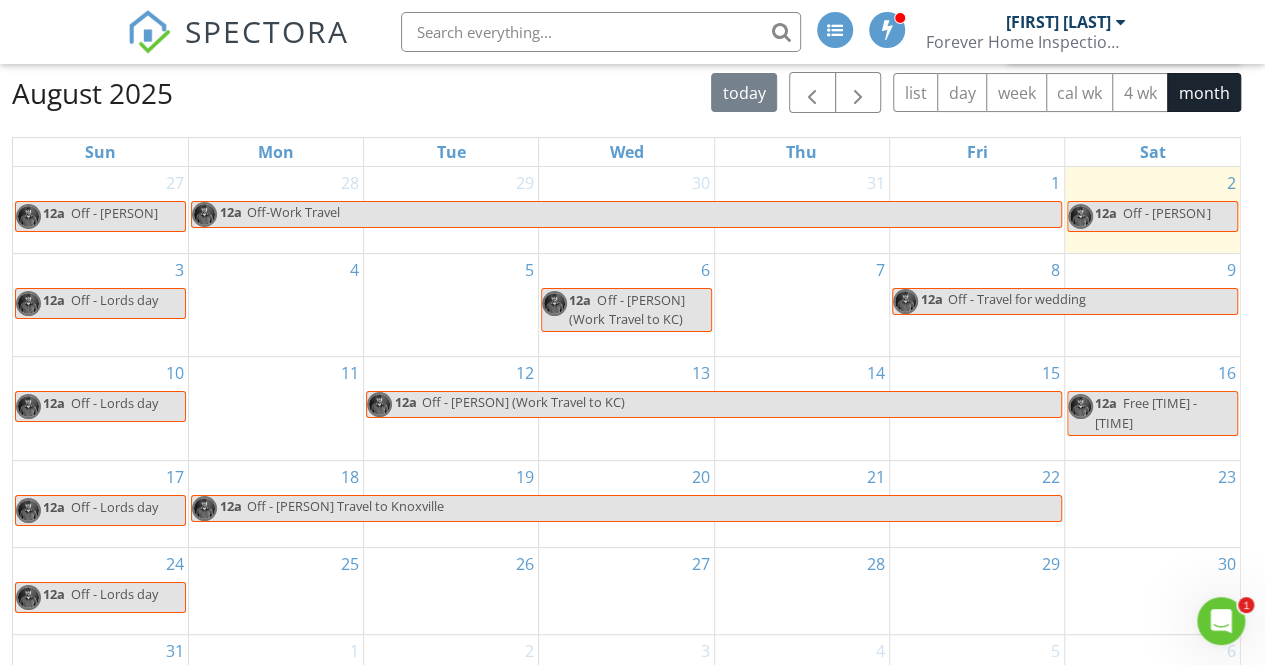 click on "Off-Work Travel" at bounding box center (653, 214) 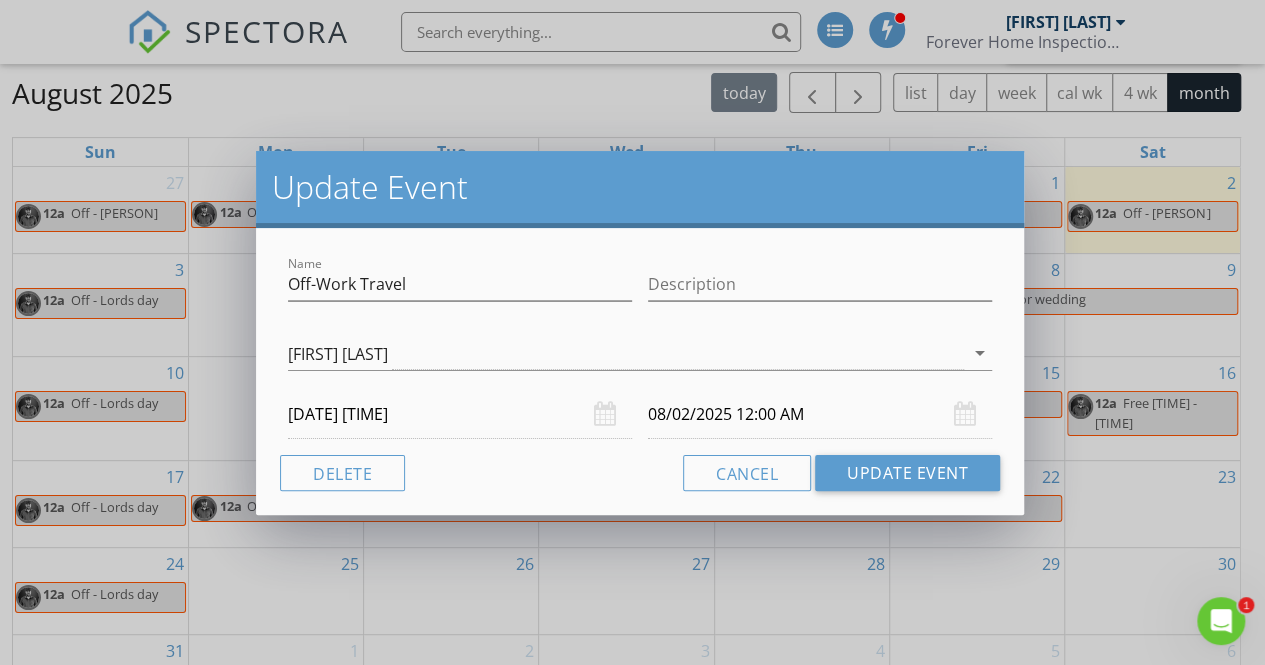 click at bounding box center (460, 315) 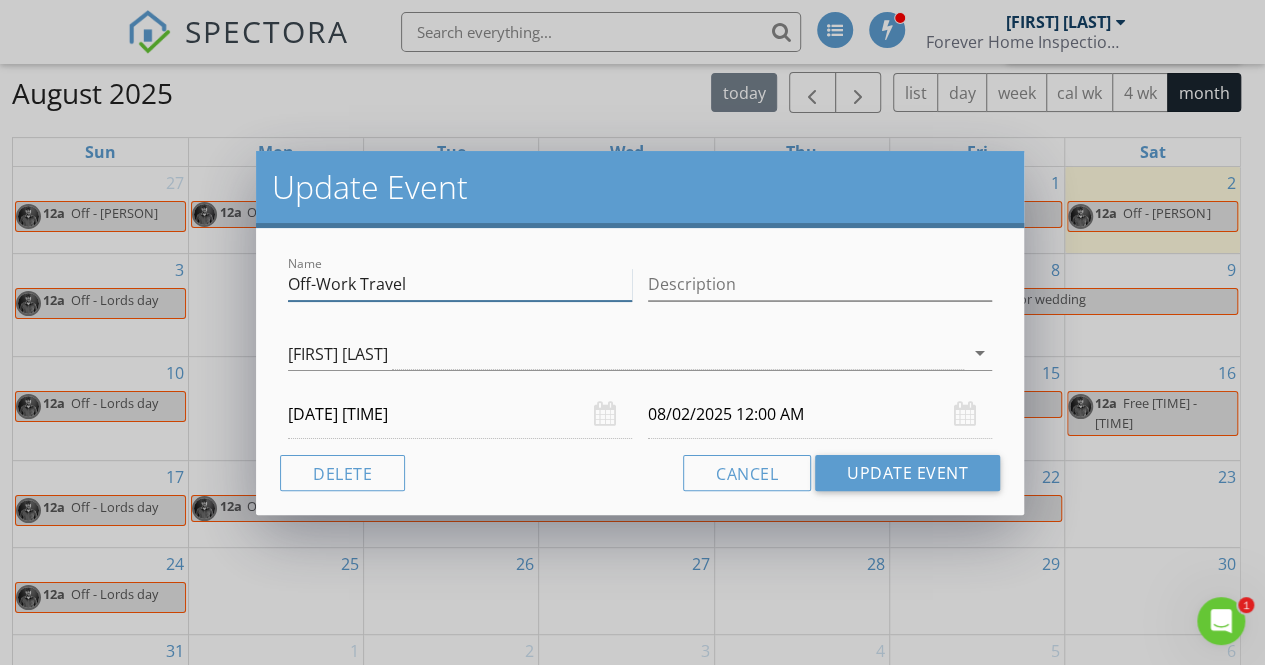 click on "Off-Work Travel" at bounding box center (460, 284) 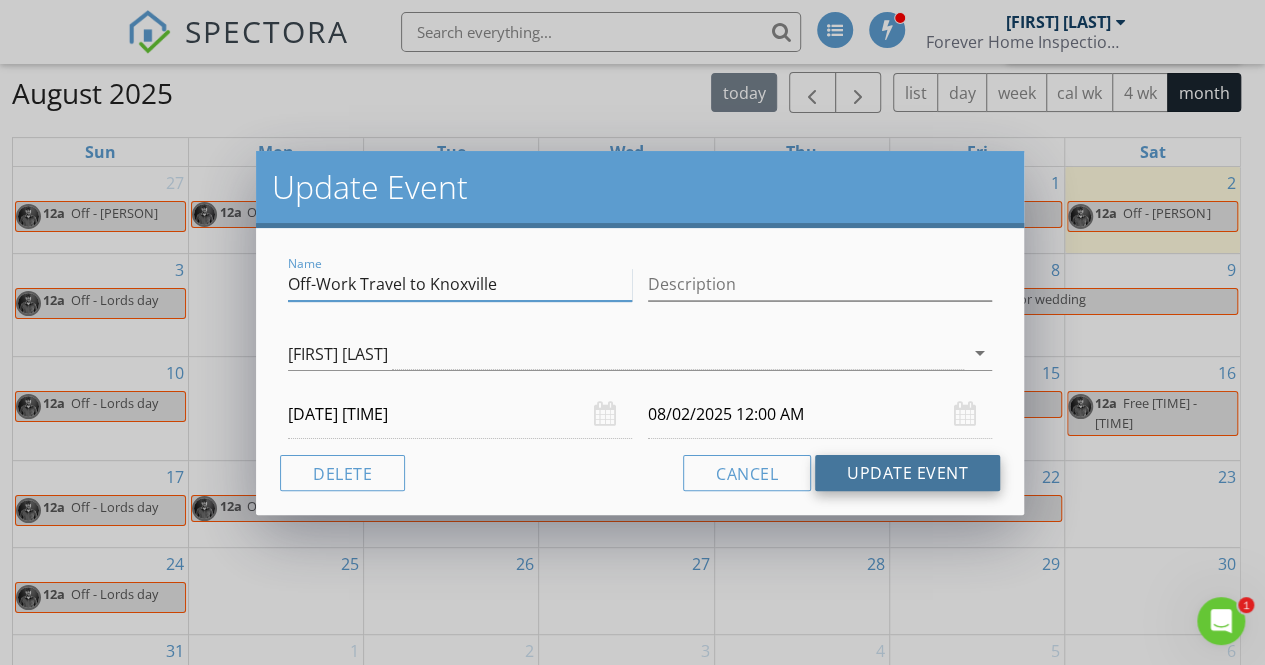 type on "Off-Work Travel to Knoxville" 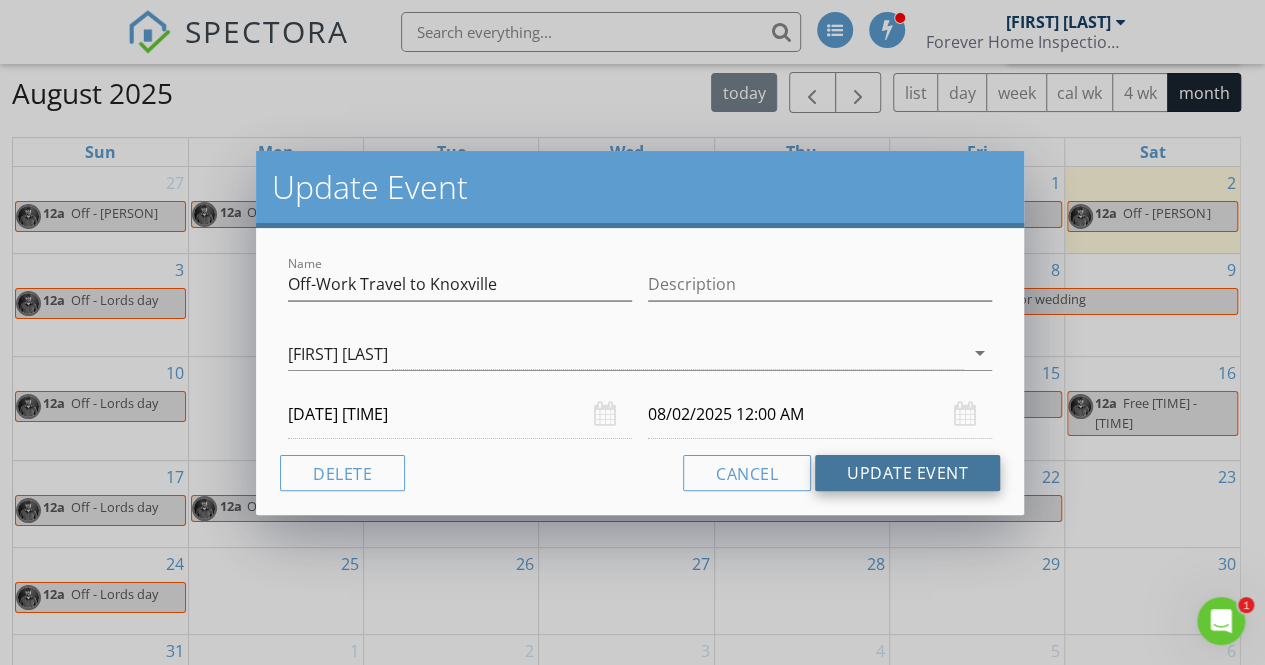 click on "Update Event" at bounding box center [907, 473] 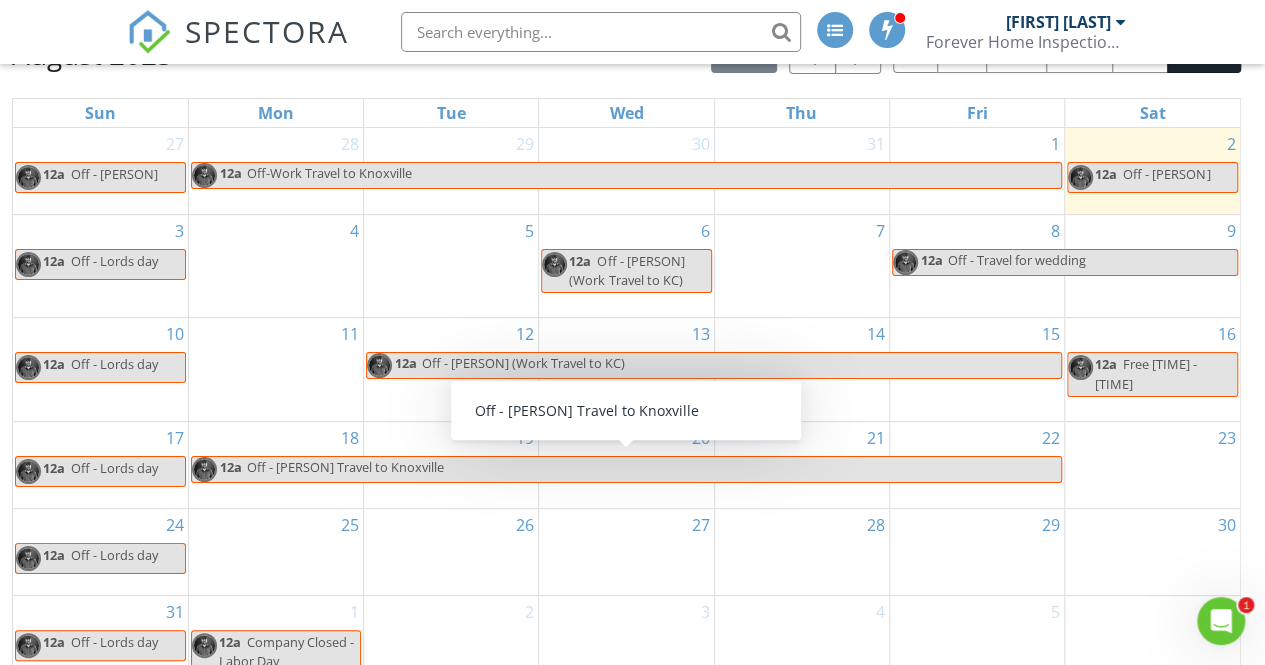 scroll, scrollTop: 266, scrollLeft: 0, axis: vertical 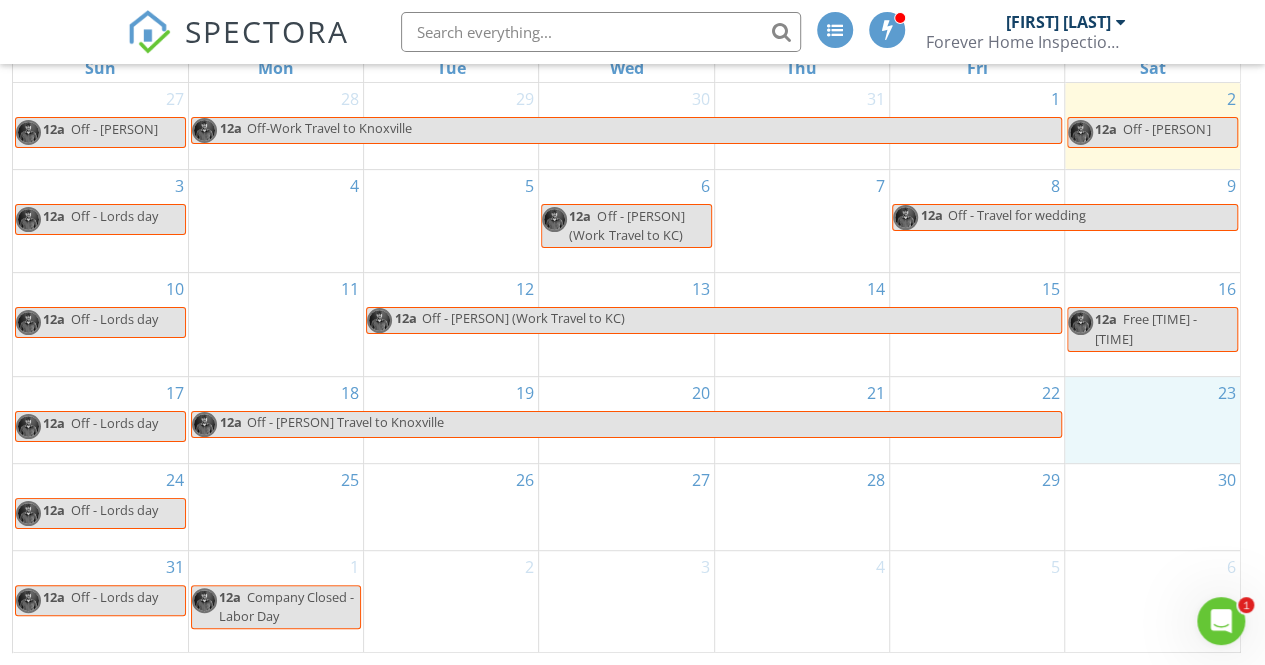 click on "23" at bounding box center (1152, 420) 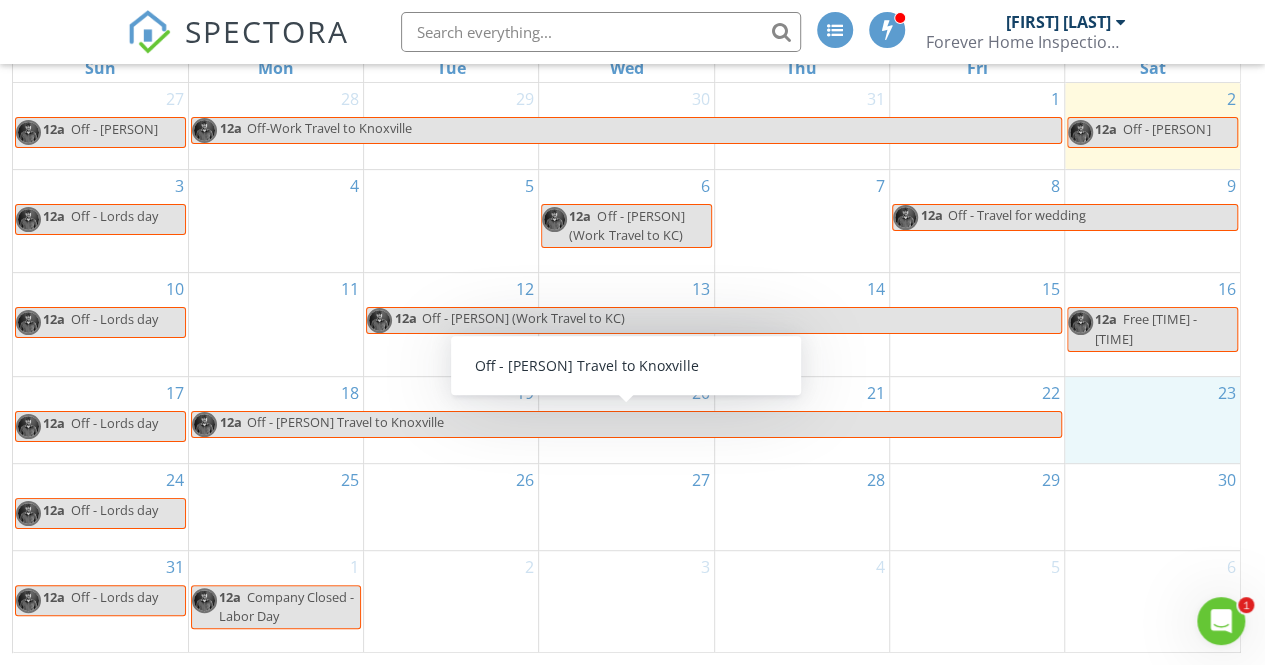 click on "Off - Adam Travel to Knoxville" at bounding box center [653, 424] 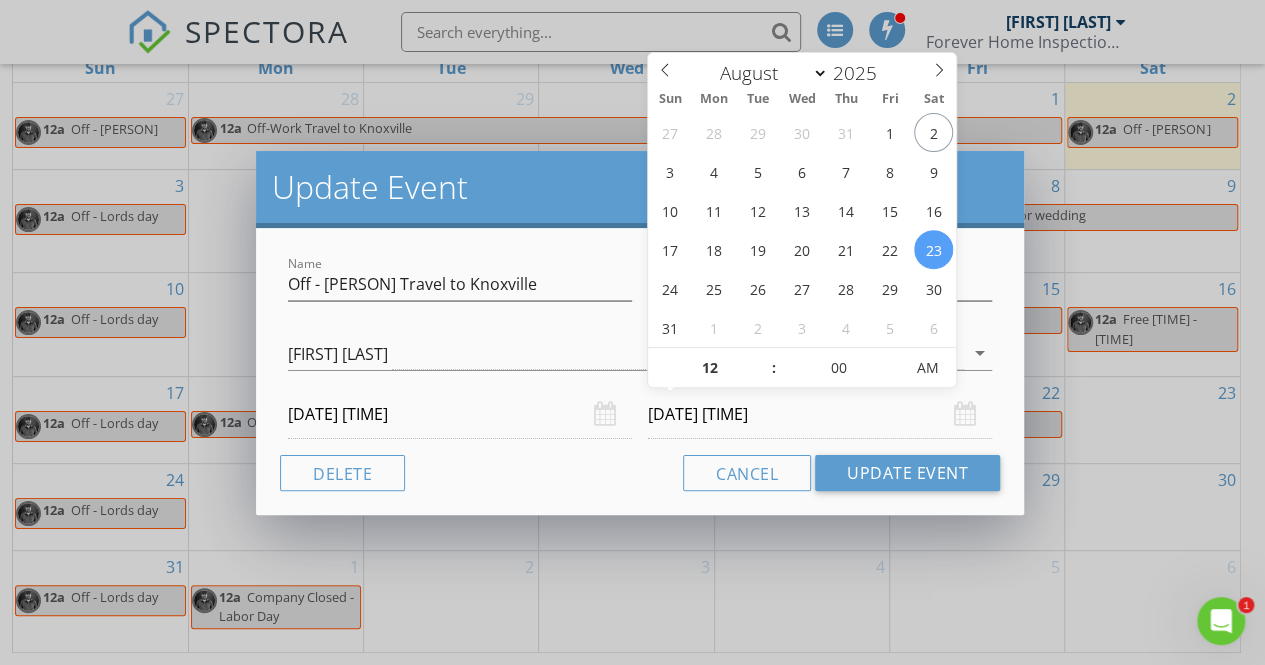 click on "08/23/2025 12:00 AM" at bounding box center (820, 414) 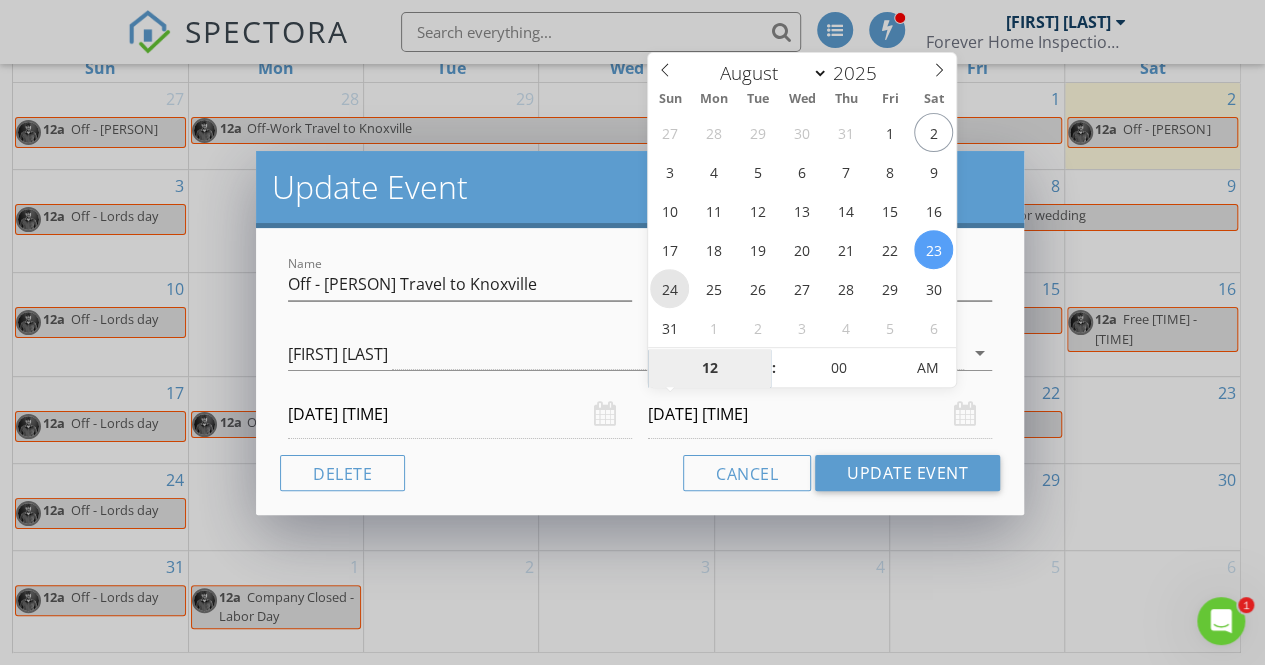type on "08/24/2025 12:00 AM" 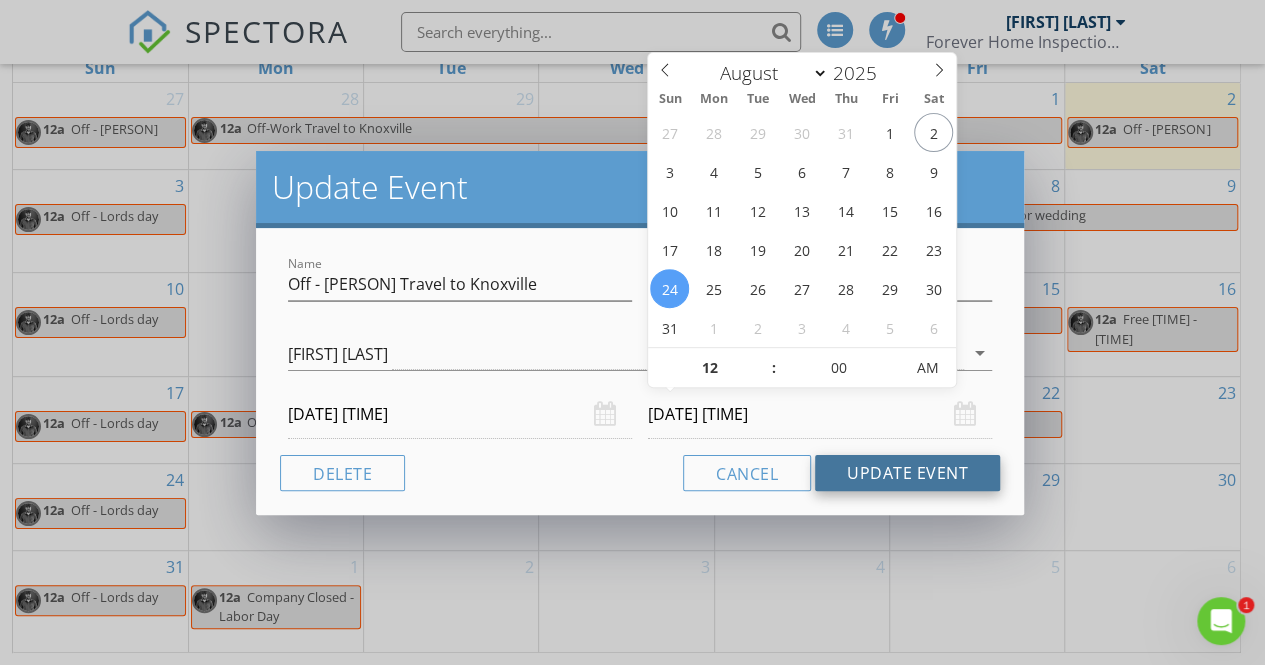 click on "Update Event" at bounding box center (907, 473) 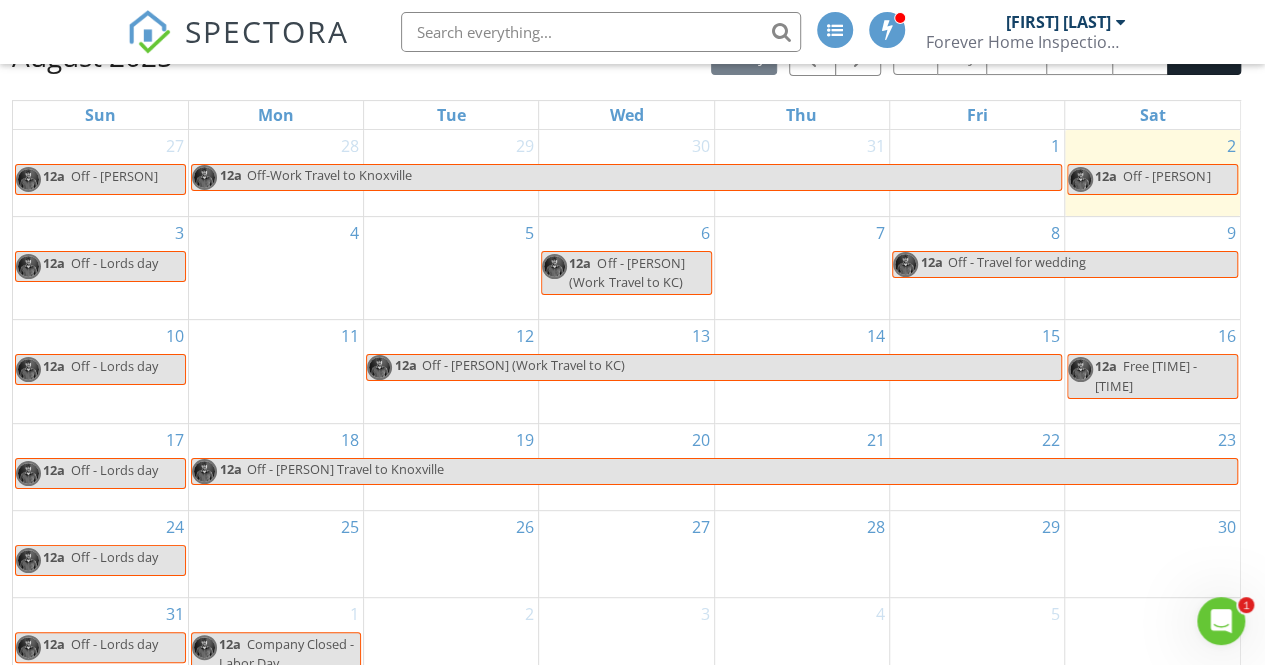 scroll, scrollTop: 220, scrollLeft: 0, axis: vertical 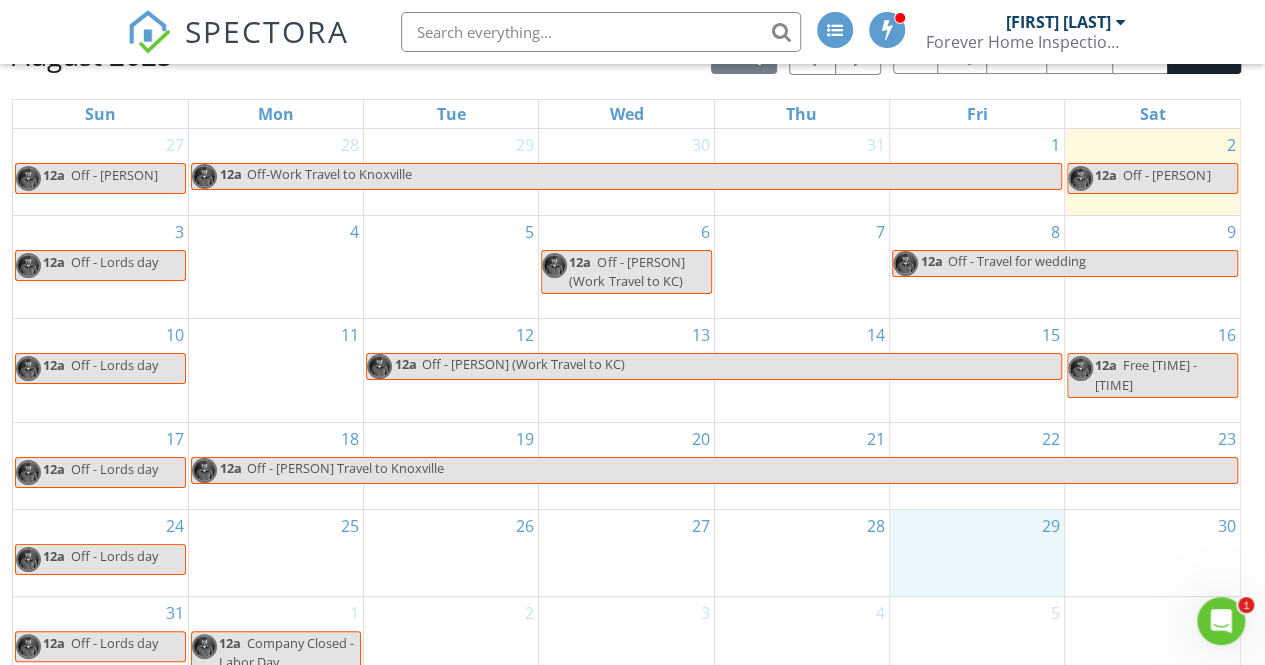 click on "29" at bounding box center [977, 553] 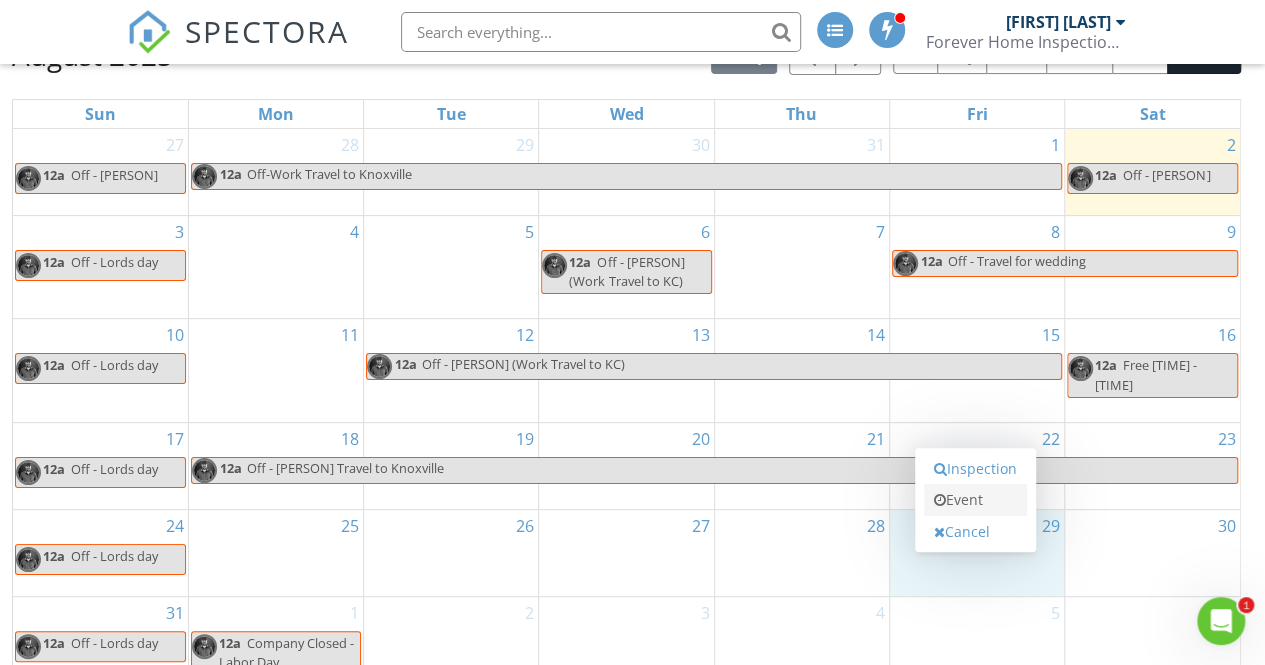 click on "Event" at bounding box center (975, 500) 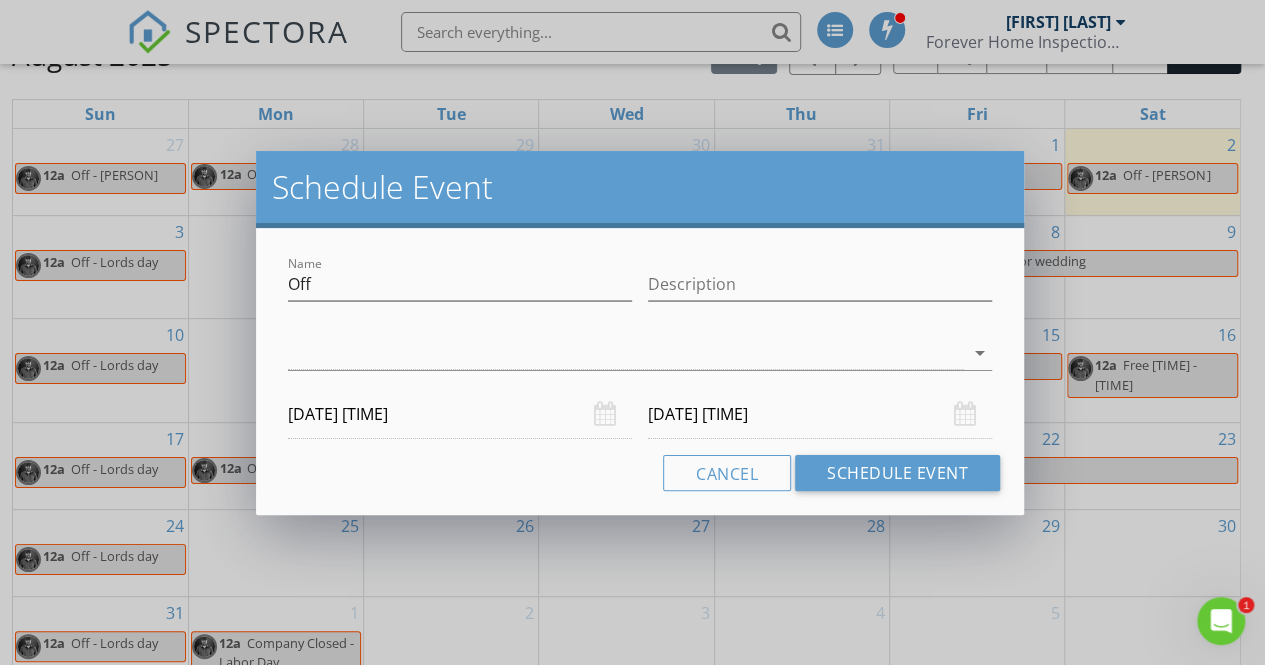click on "Name Off" at bounding box center (460, 294) 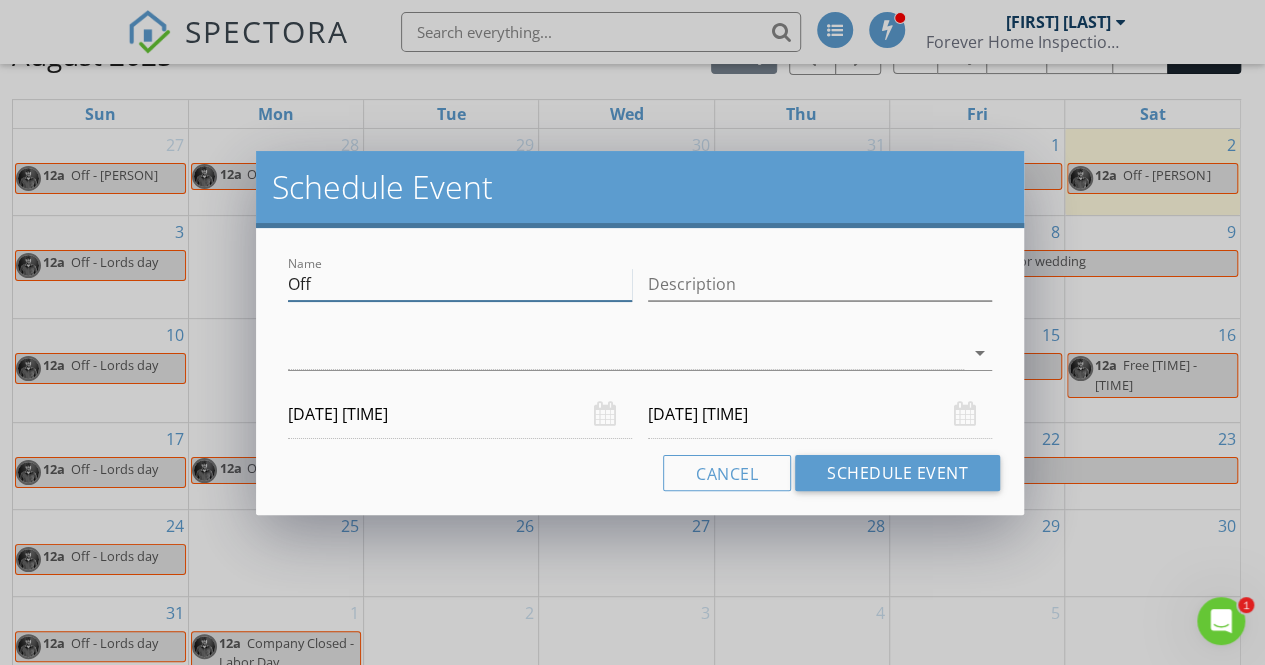 click on "Off" at bounding box center (460, 284) 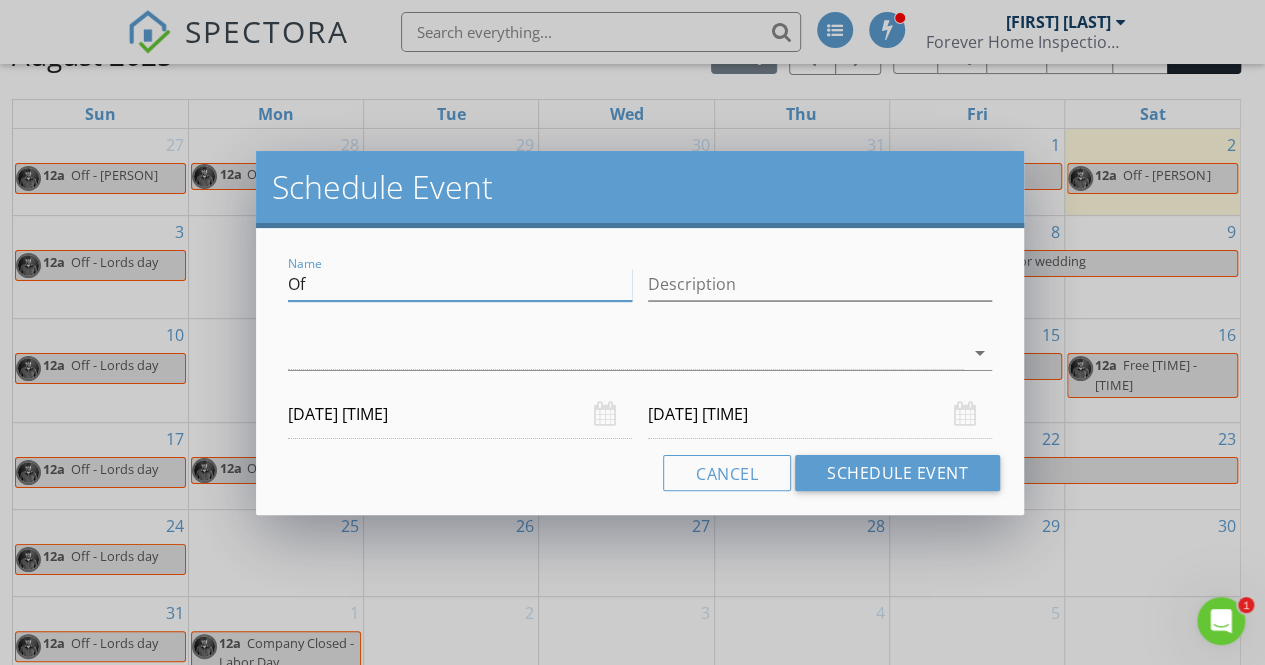type on "O" 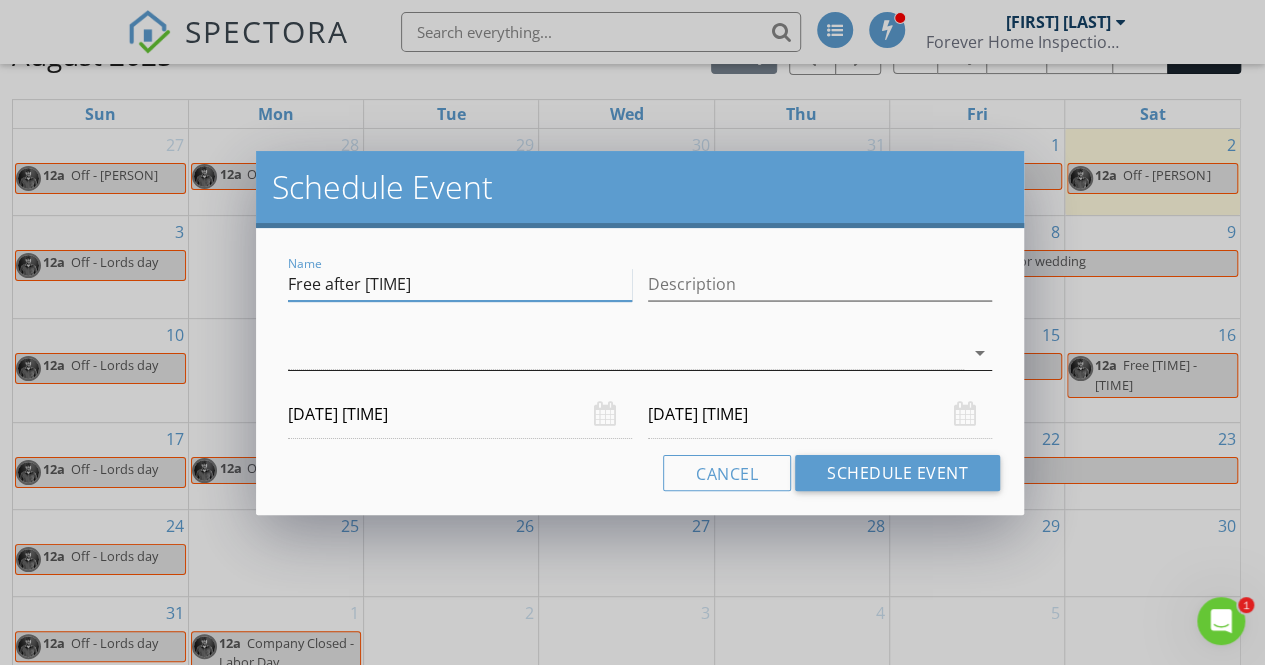 type on "Free after 5 p.m." 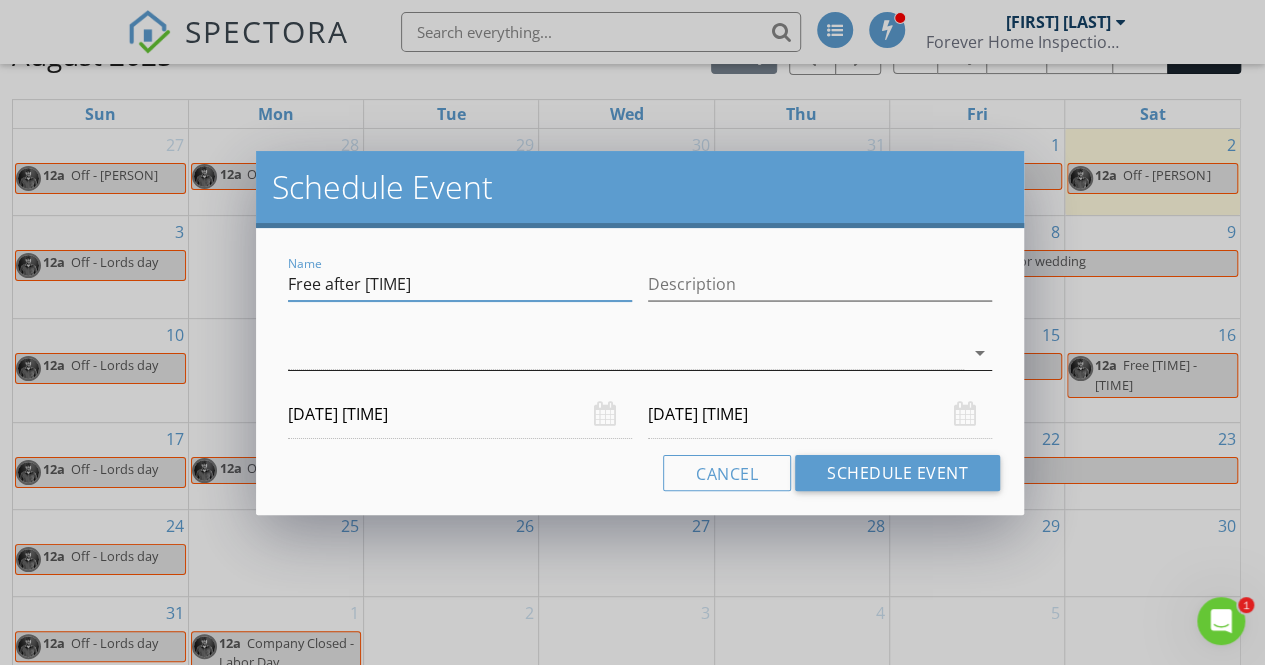click at bounding box center [626, 353] 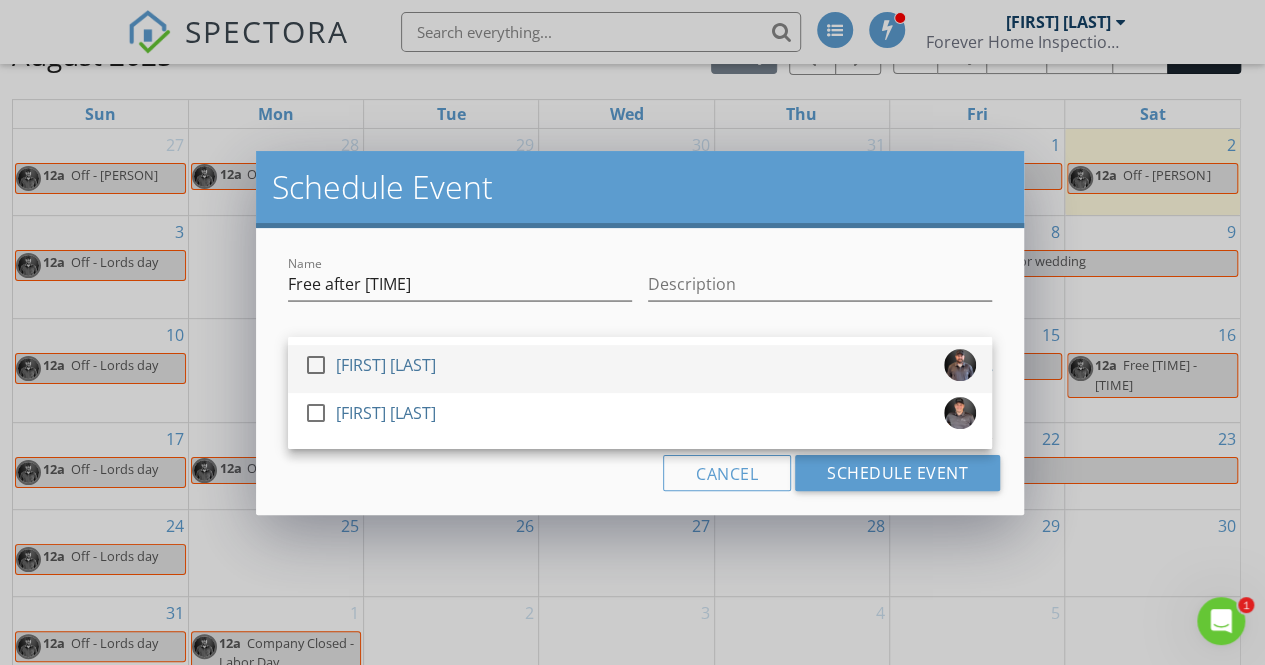 click on "[FIRST] [LAST]" at bounding box center [386, 365] 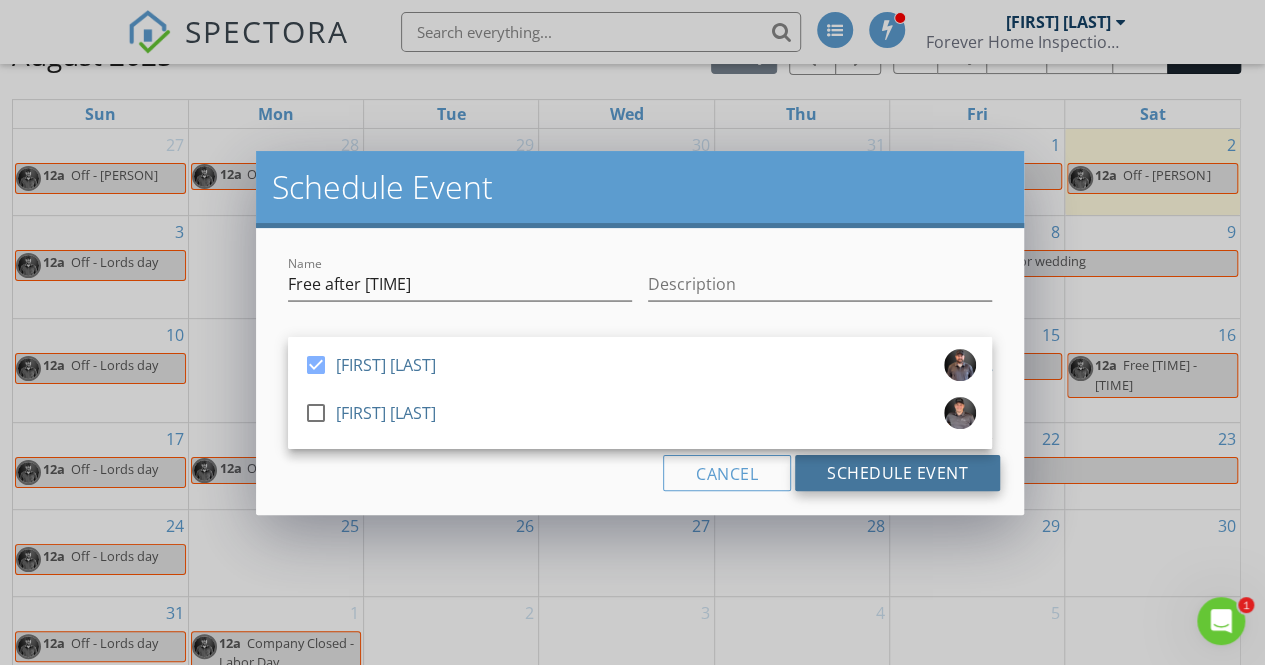 click on "Schedule Event" at bounding box center [897, 473] 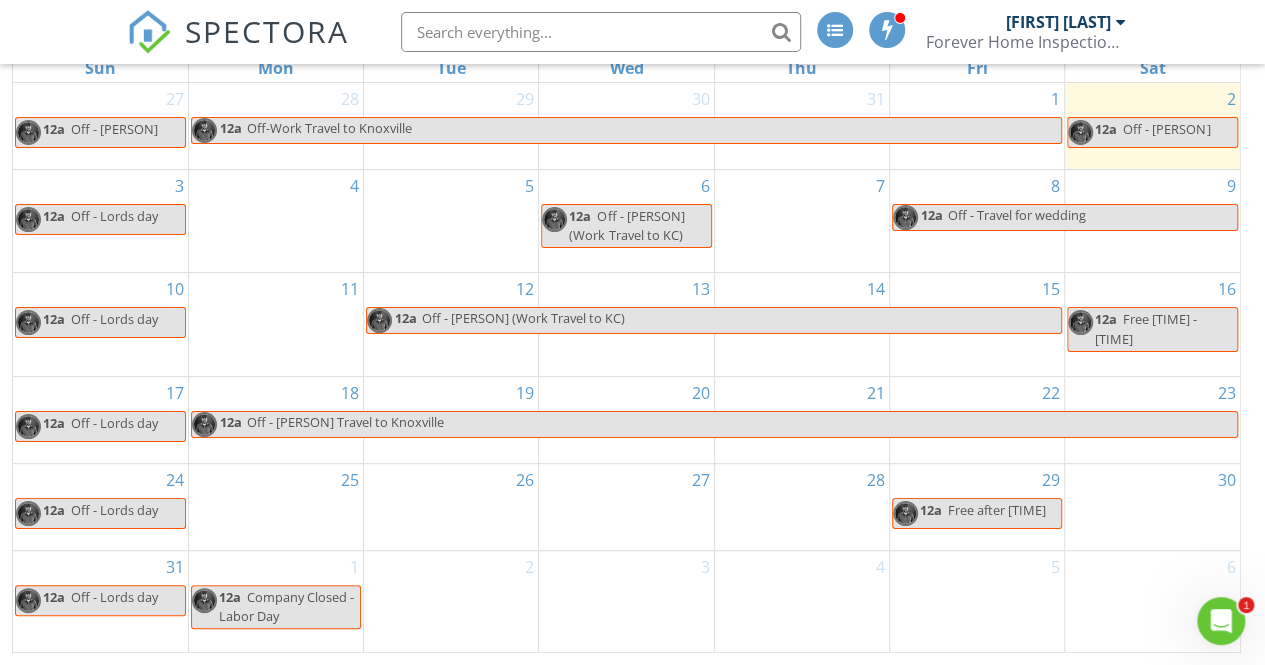 scroll, scrollTop: 0, scrollLeft: 0, axis: both 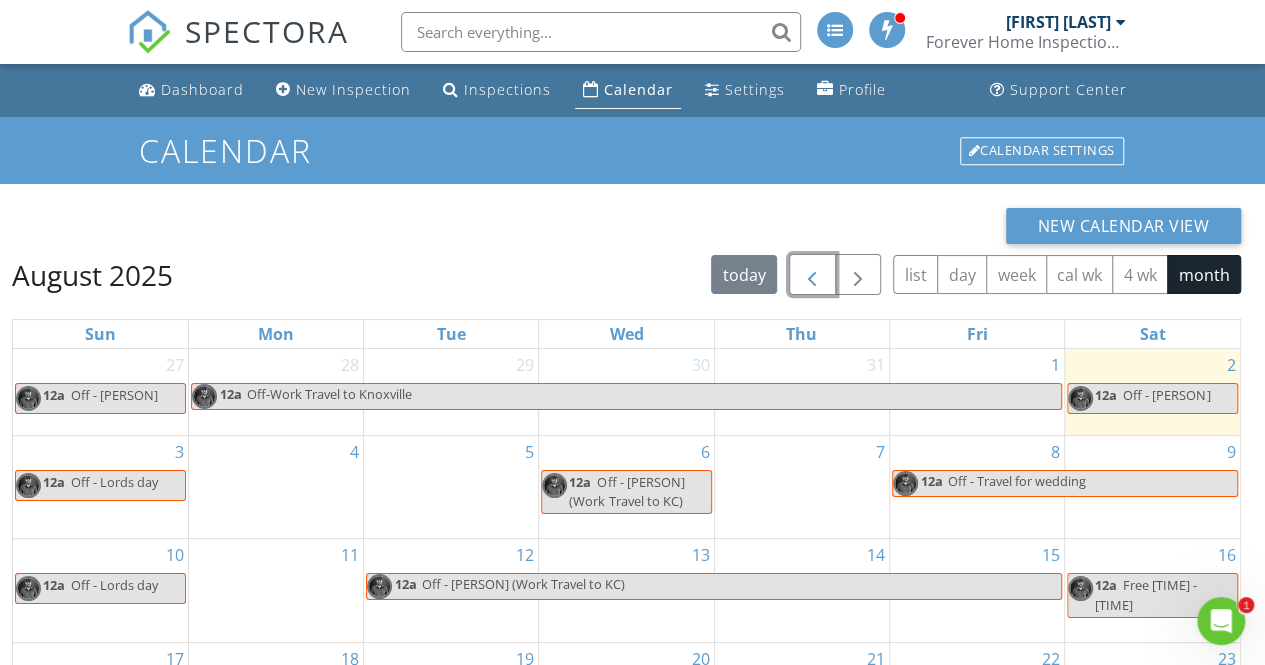 click at bounding box center (812, 274) 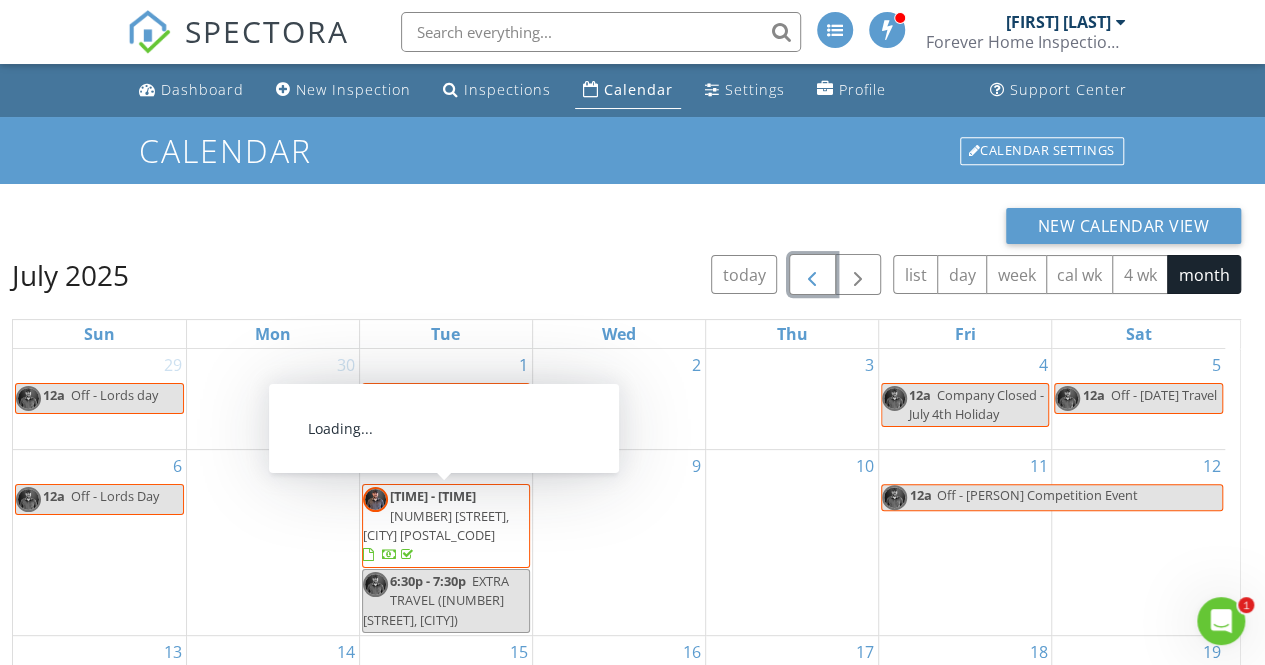scroll, scrollTop: 96, scrollLeft: 0, axis: vertical 